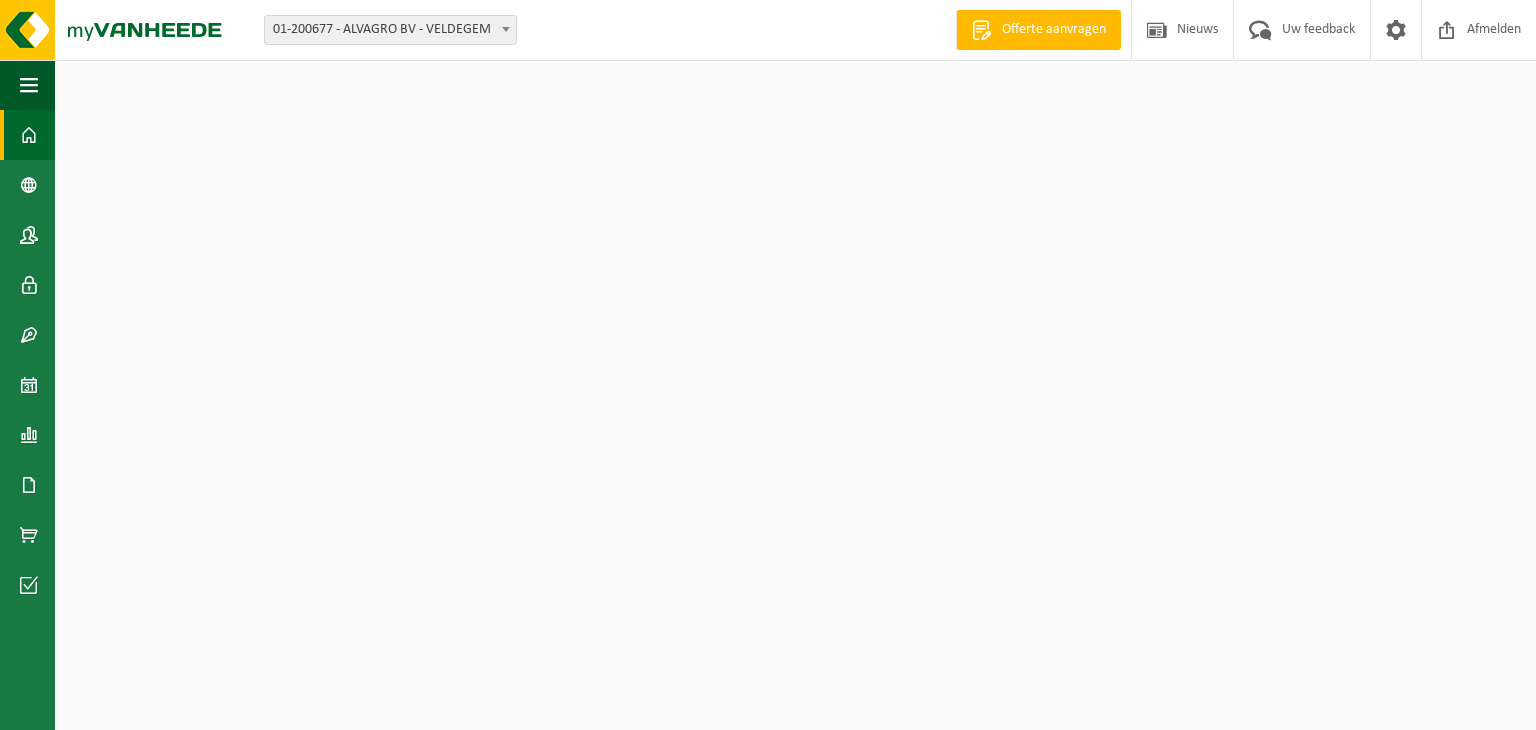 scroll, scrollTop: 0, scrollLeft: 0, axis: both 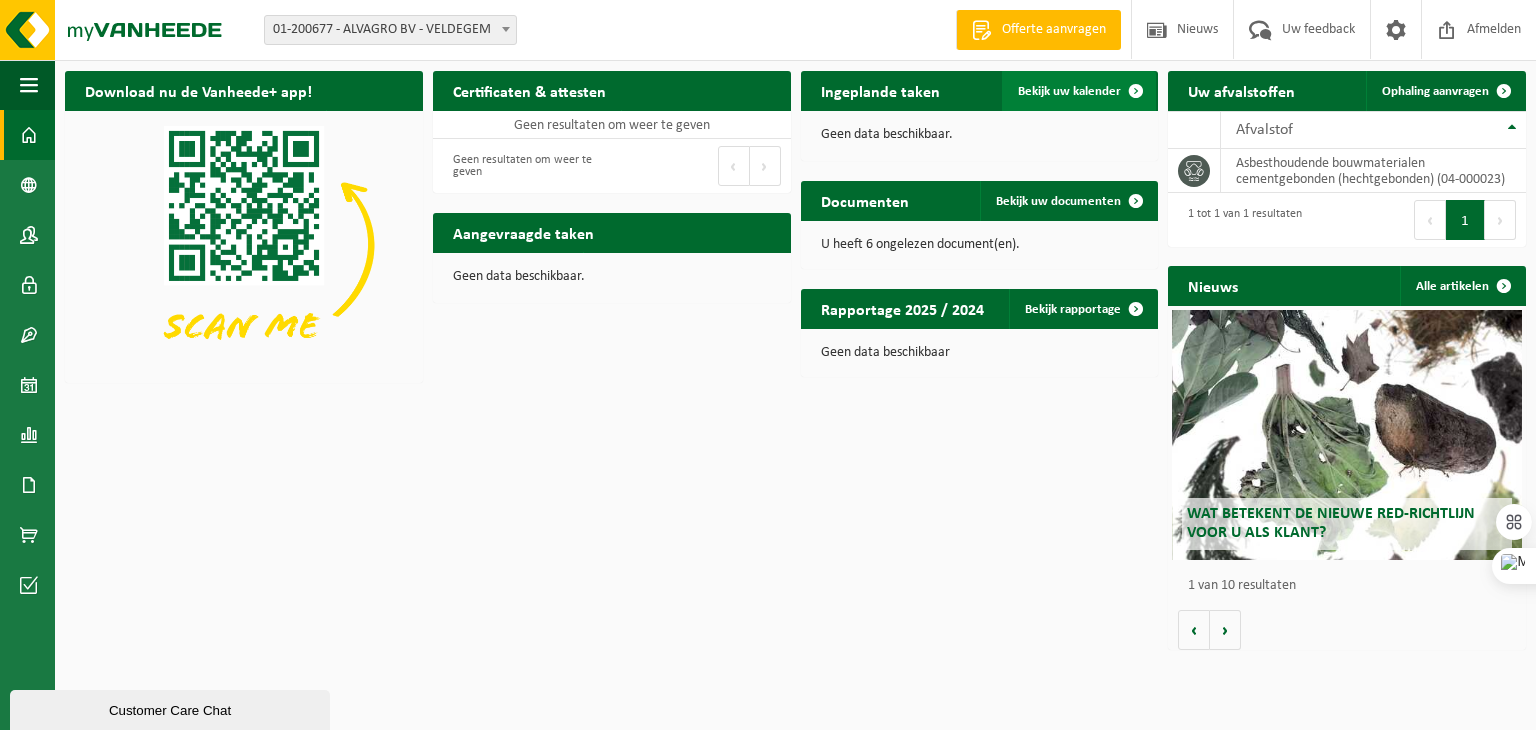 click on "Bekijk uw kalender" at bounding box center (1069, 91) 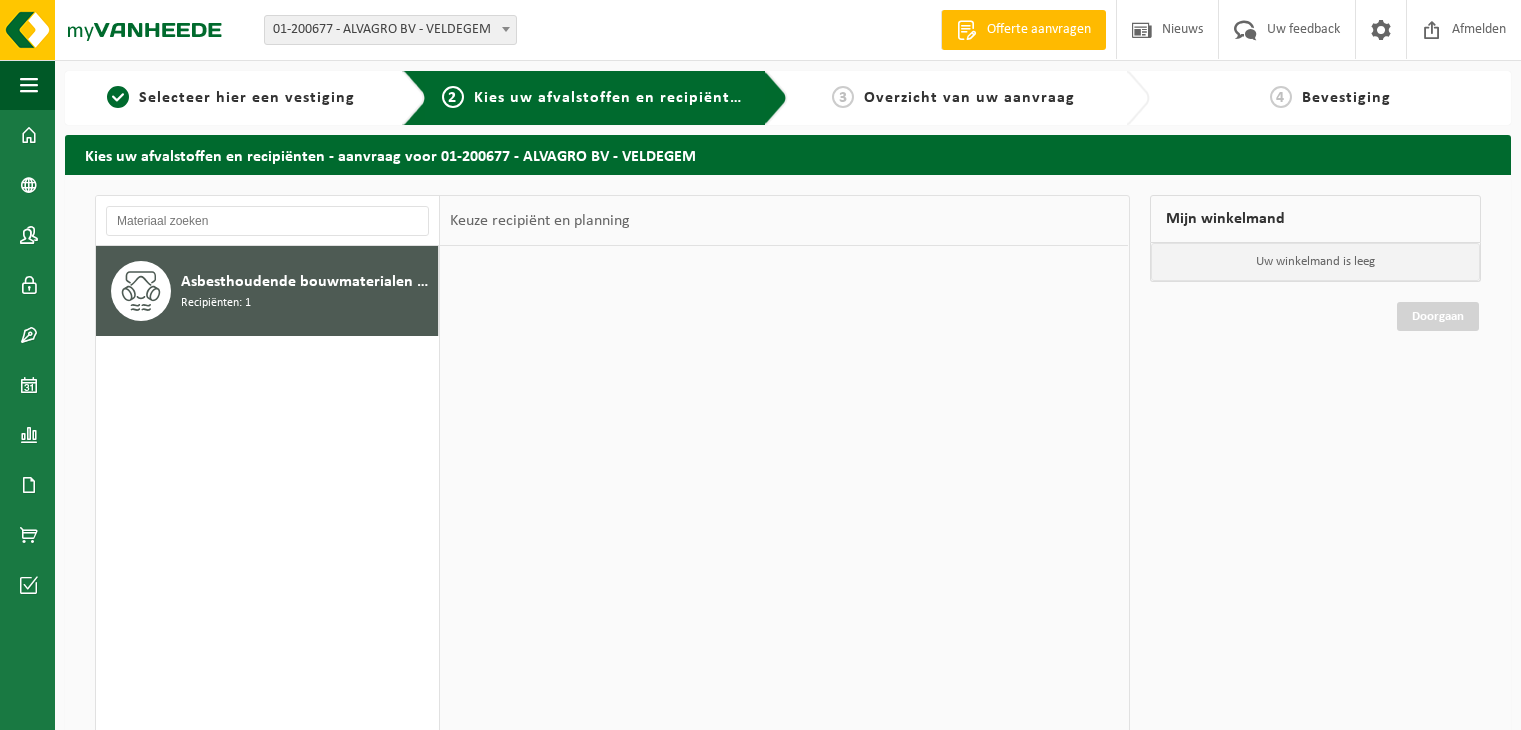 scroll, scrollTop: 0, scrollLeft: 0, axis: both 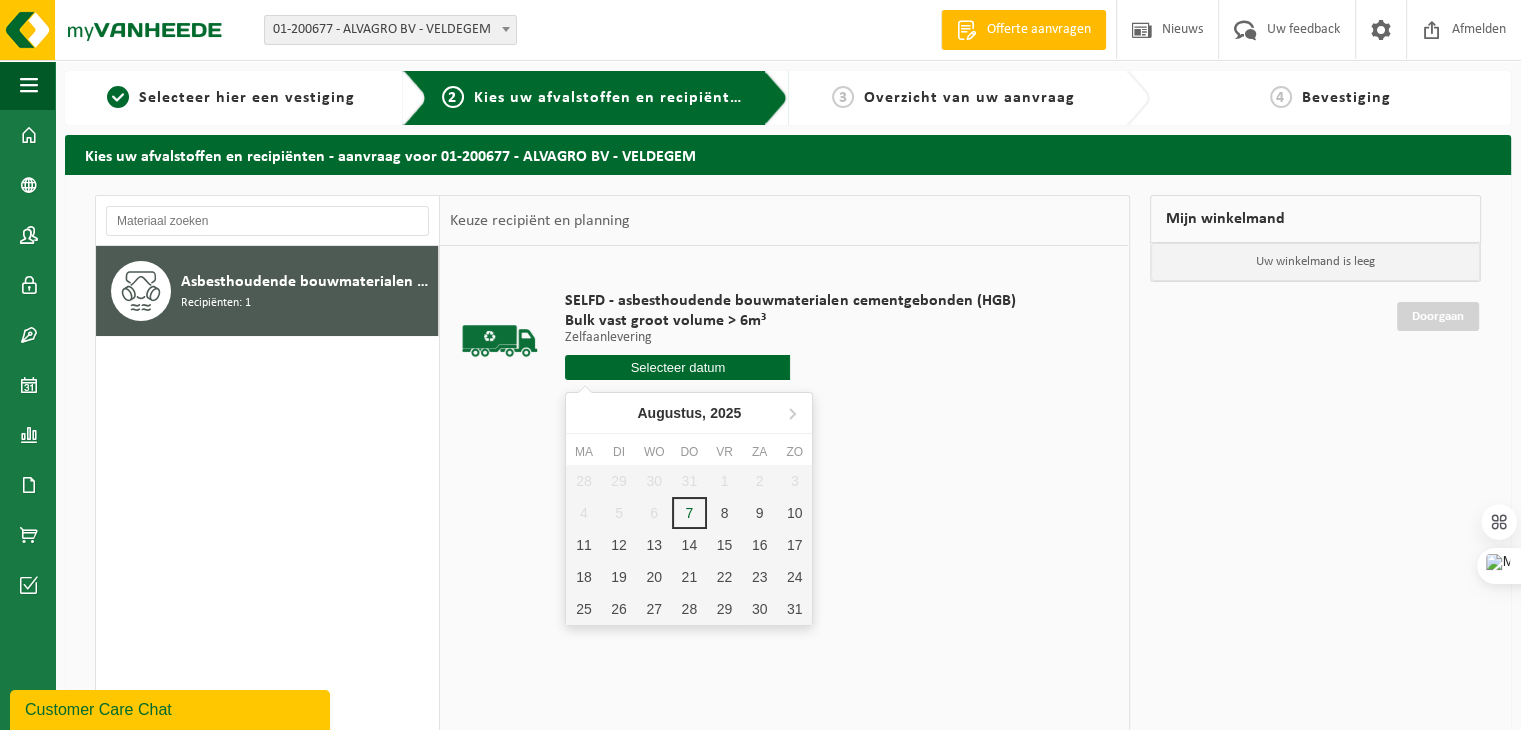 click at bounding box center (677, 367) 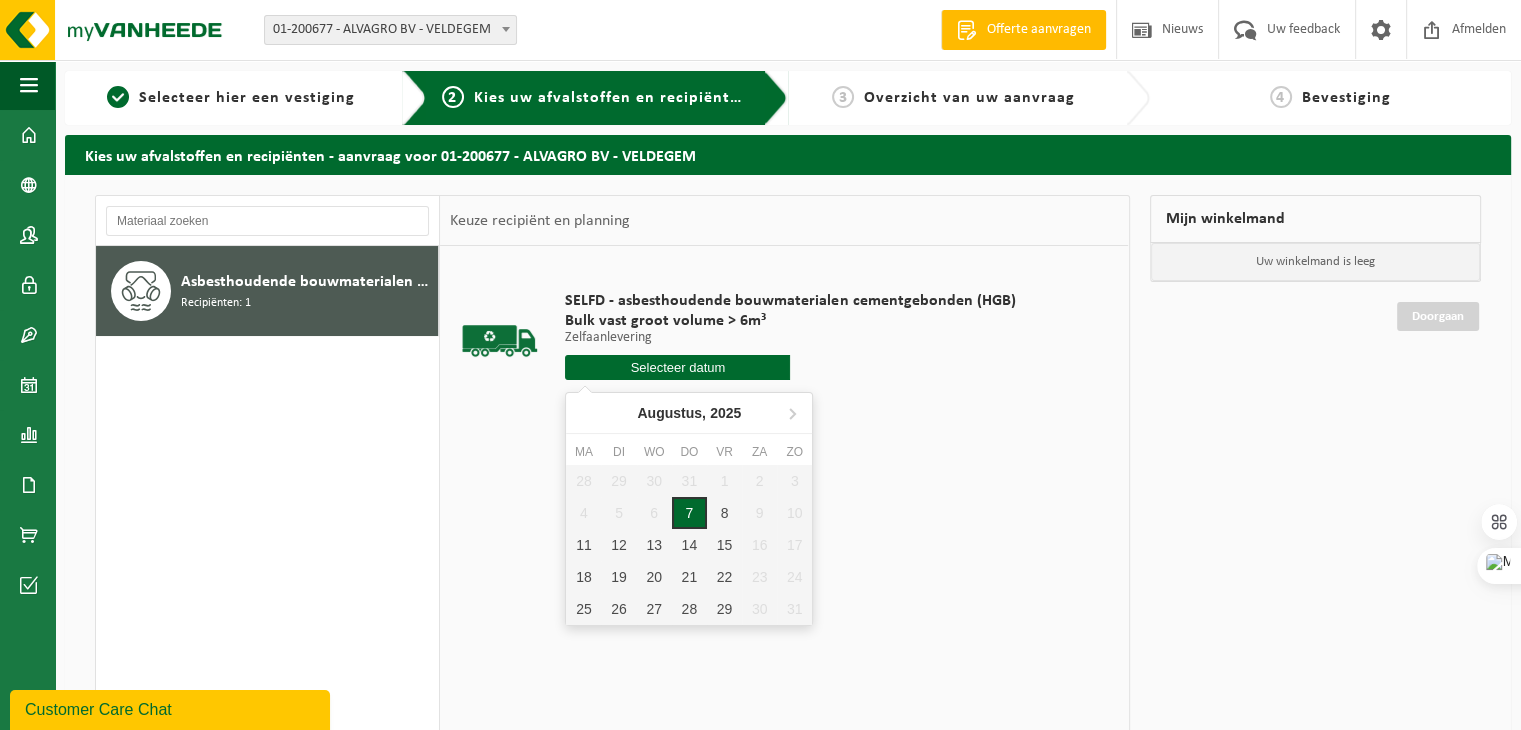 click on "7" at bounding box center (689, 513) 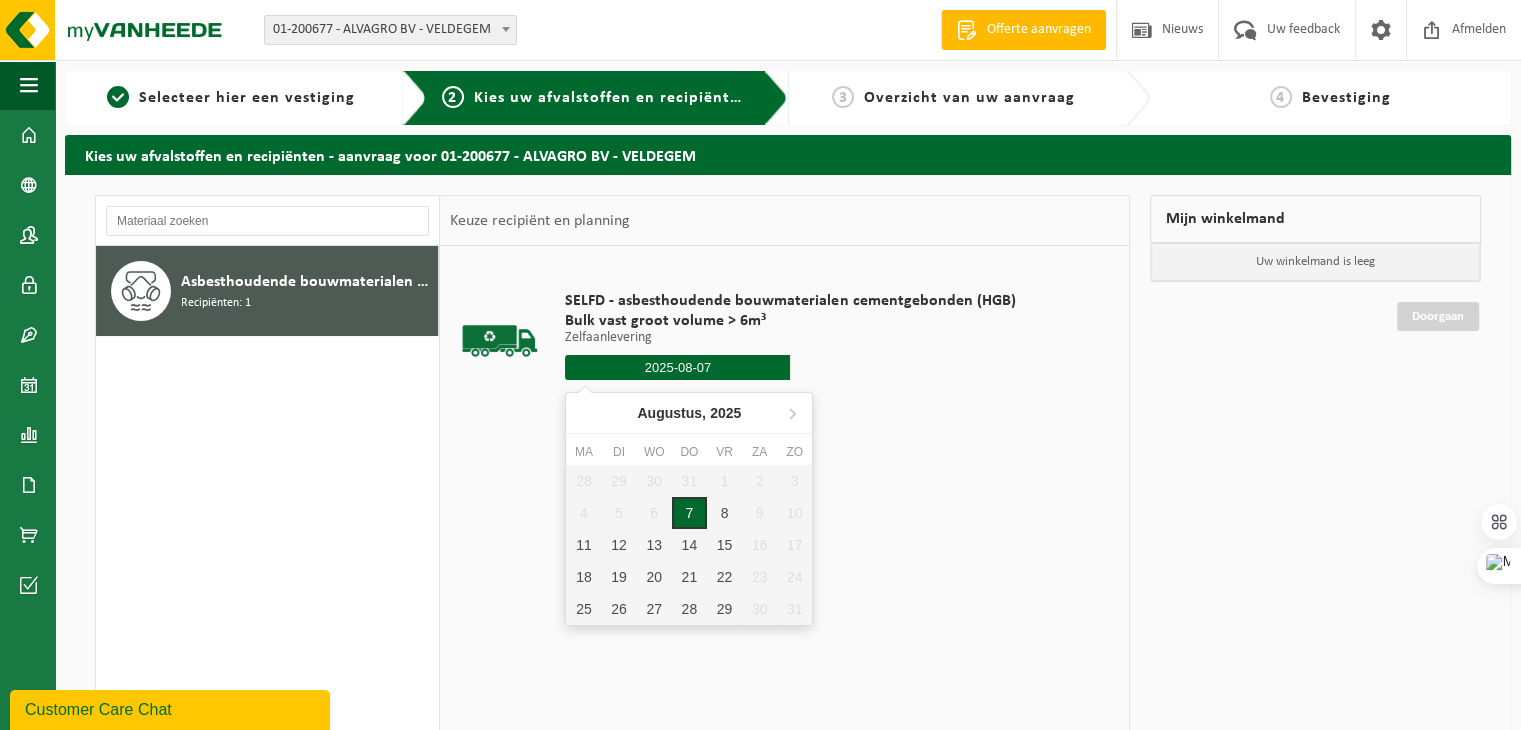 type on "Van 2025-08-07" 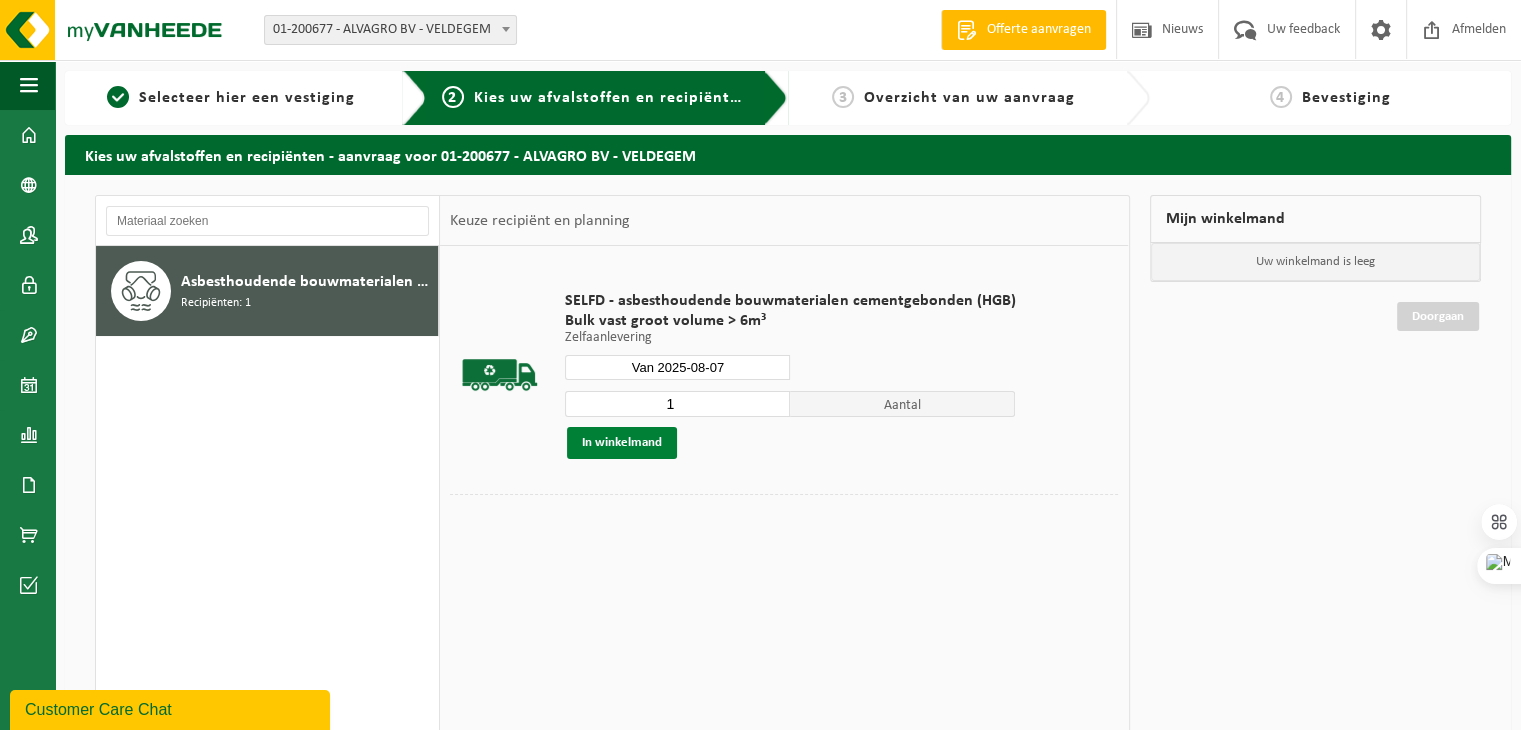 click on "In winkelmand" at bounding box center [622, 443] 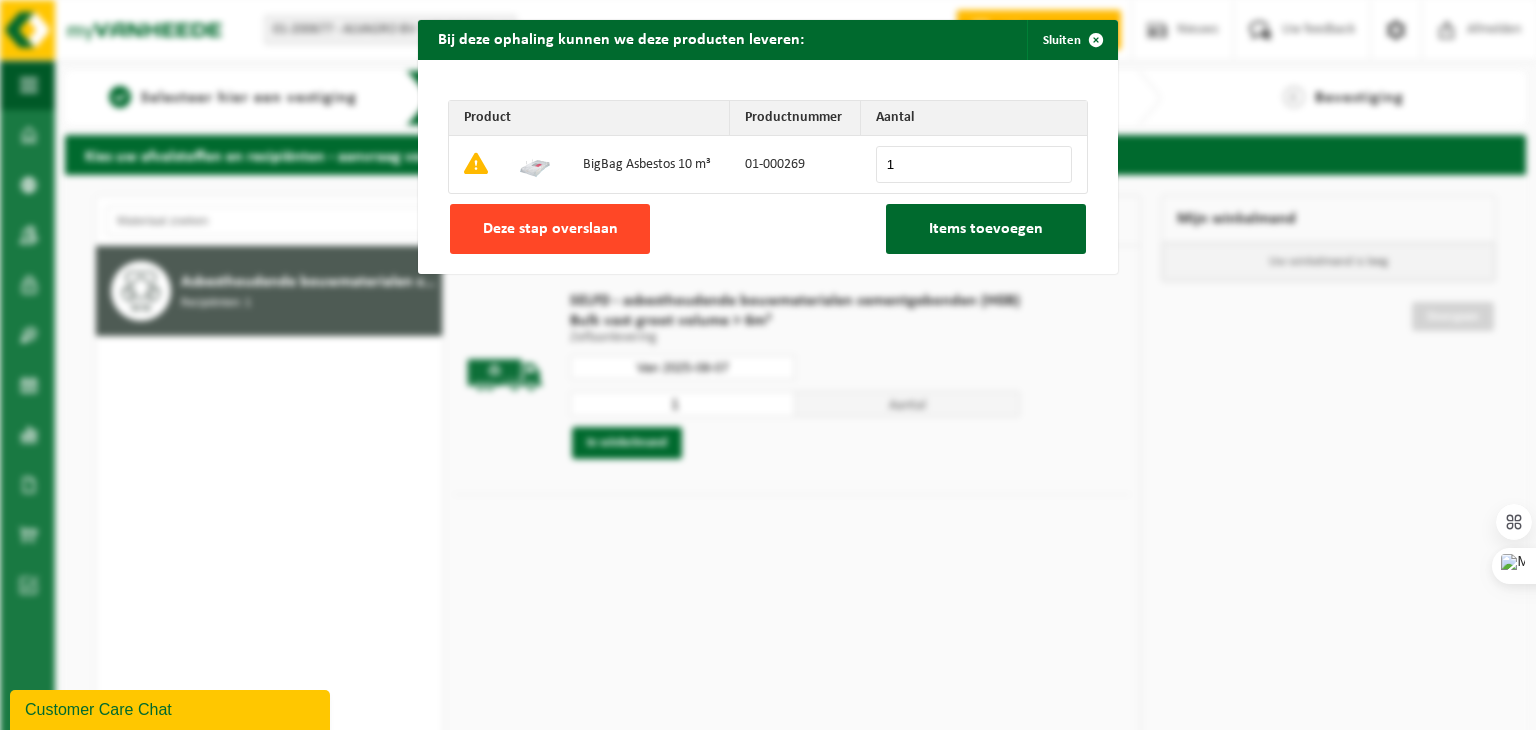 click on "Deze stap overslaan" at bounding box center (550, 229) 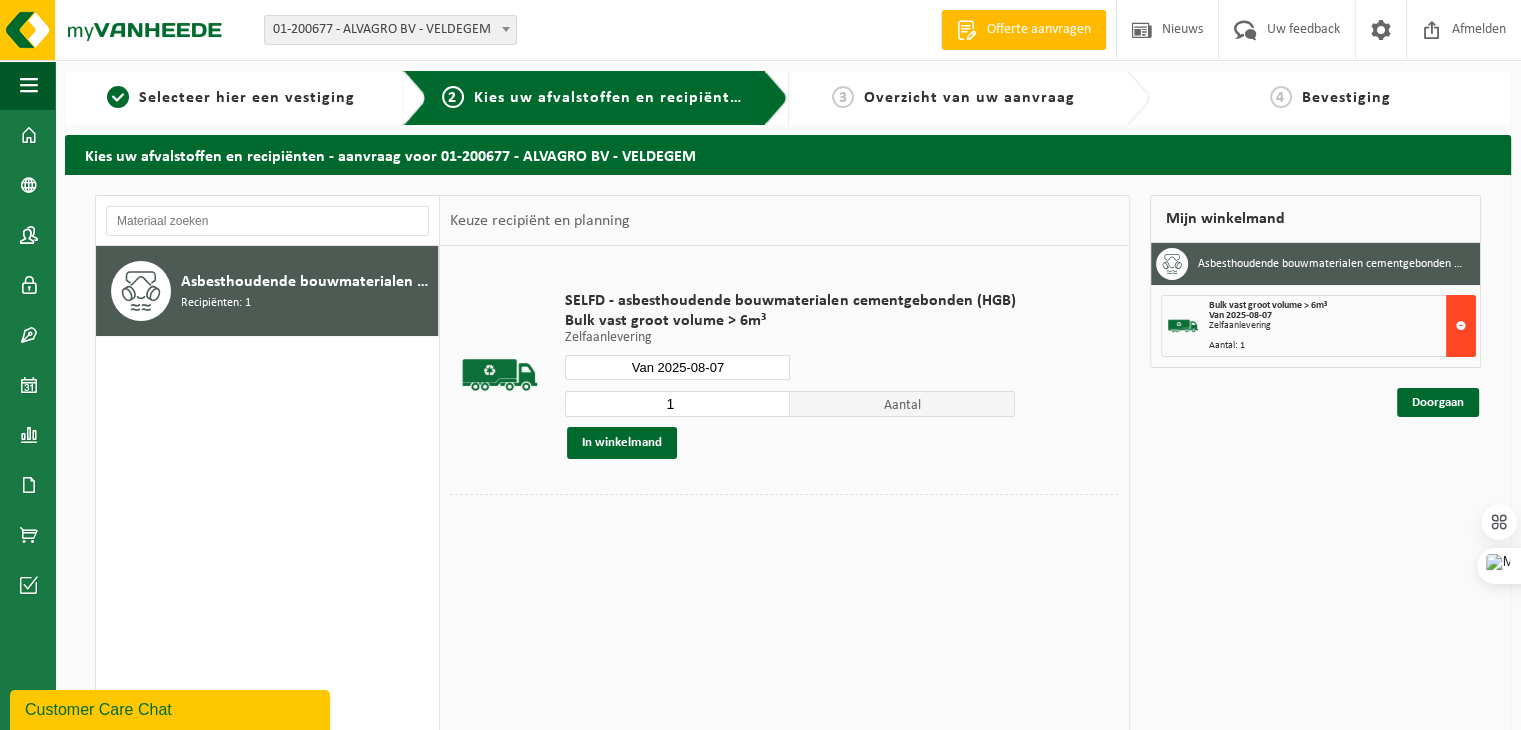 click at bounding box center [1461, 326] 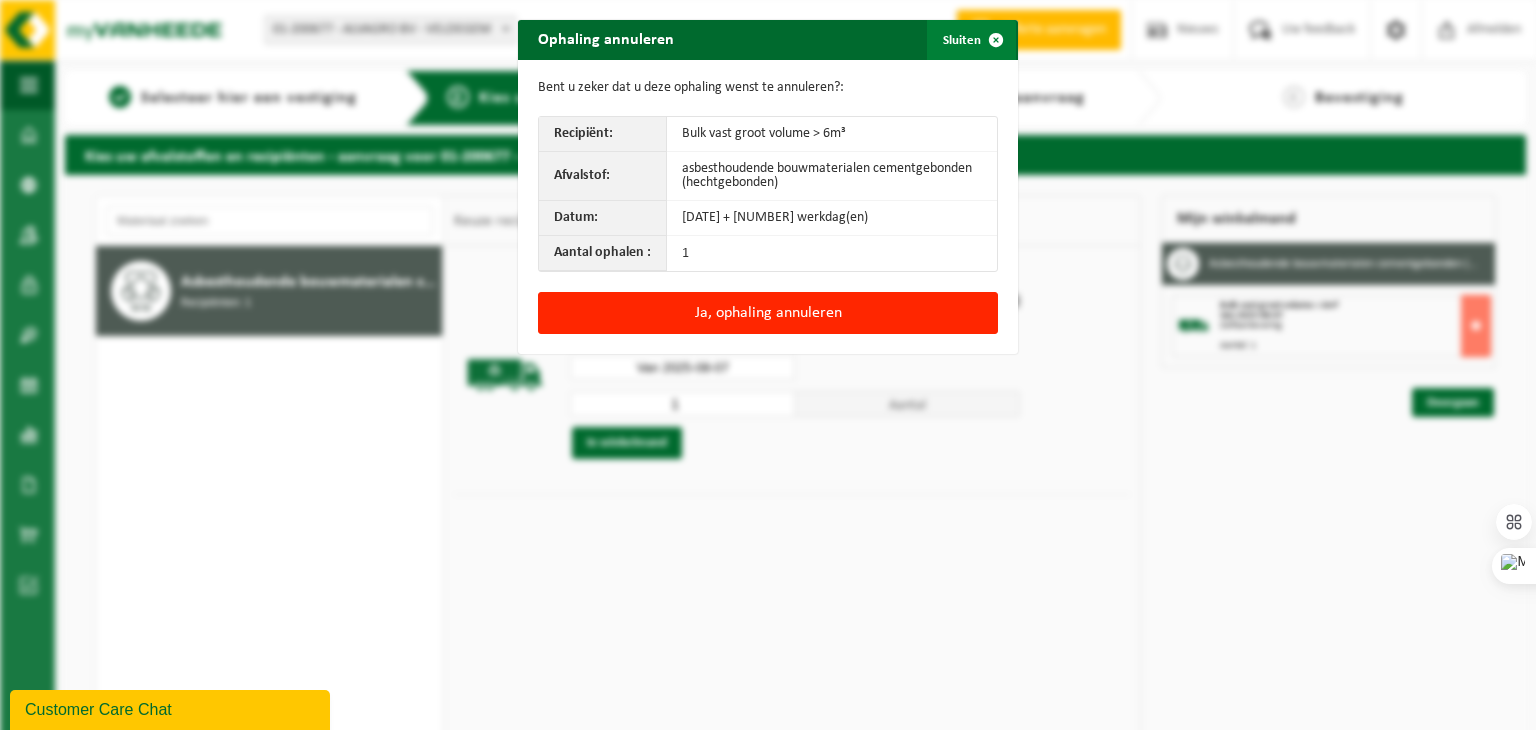 click at bounding box center [996, 40] 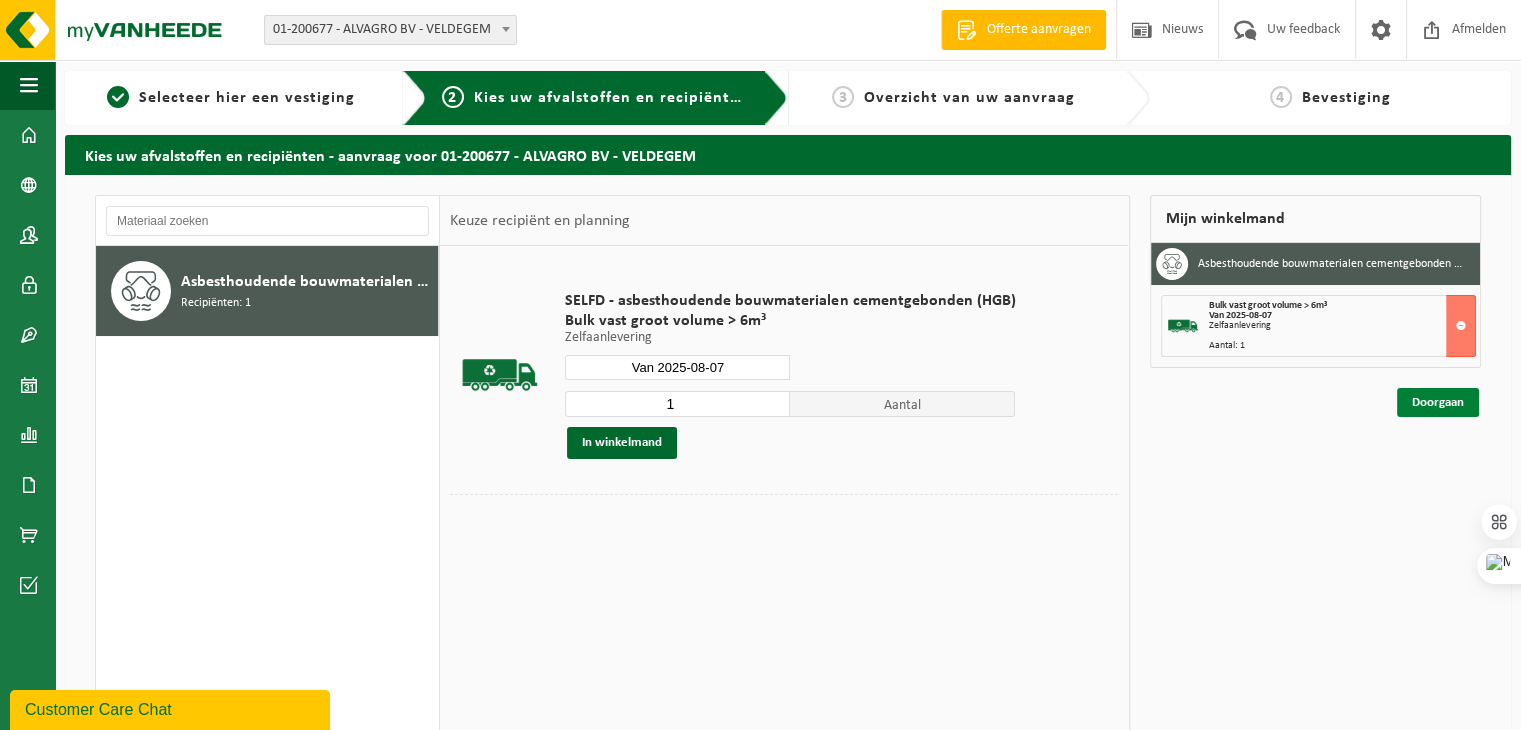 click on "Doorgaan" at bounding box center [1438, 402] 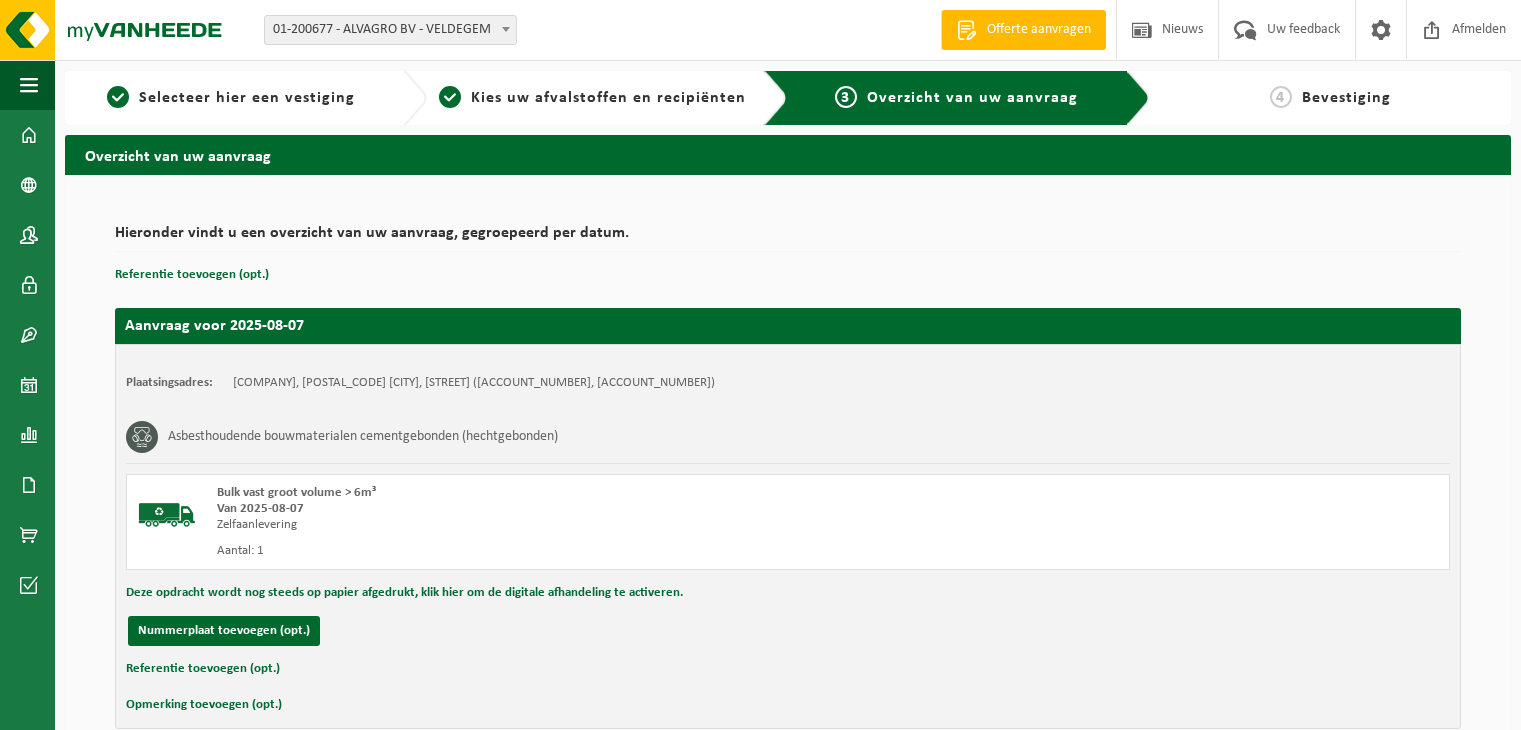 scroll, scrollTop: 0, scrollLeft: 0, axis: both 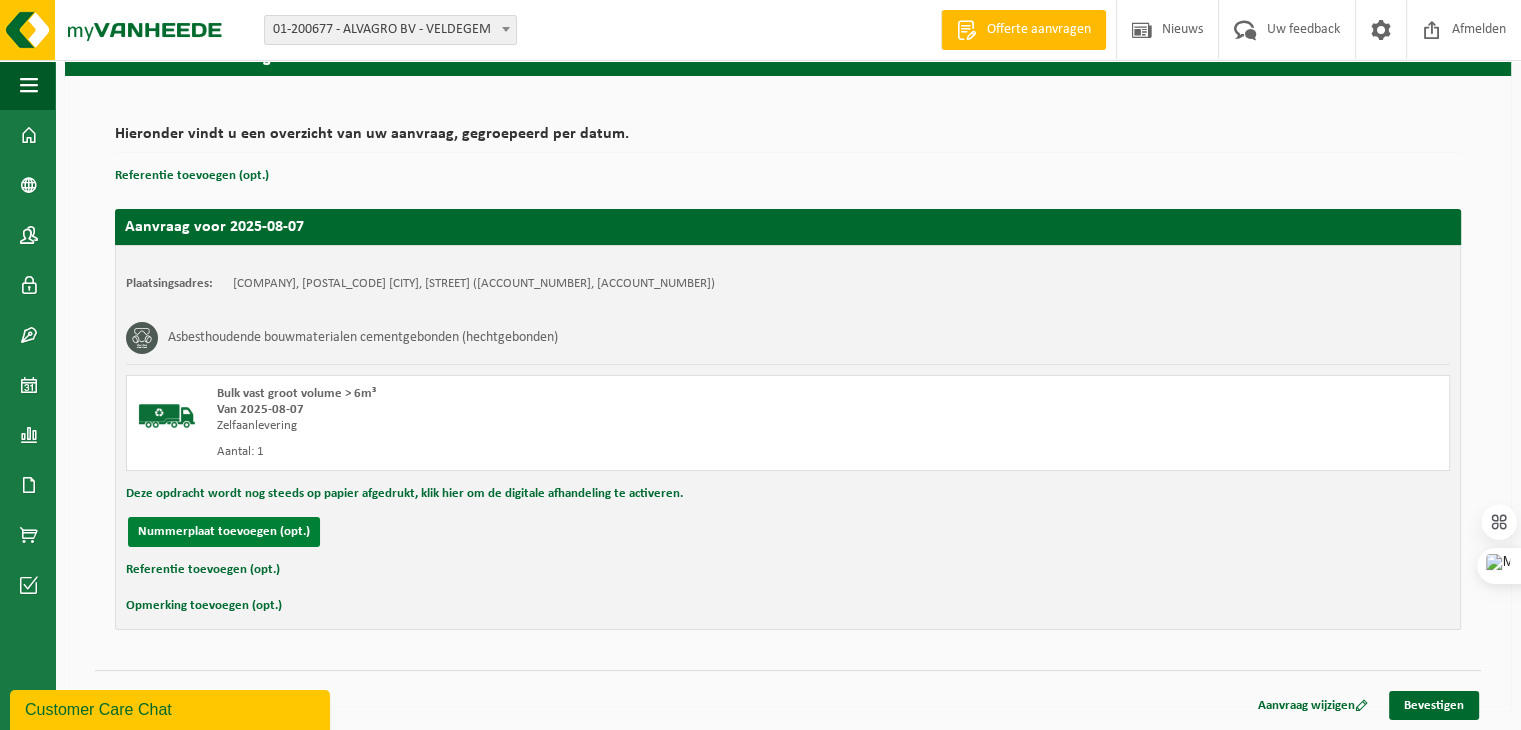 click on "Nummerplaat toevoegen (opt.)" at bounding box center [224, 532] 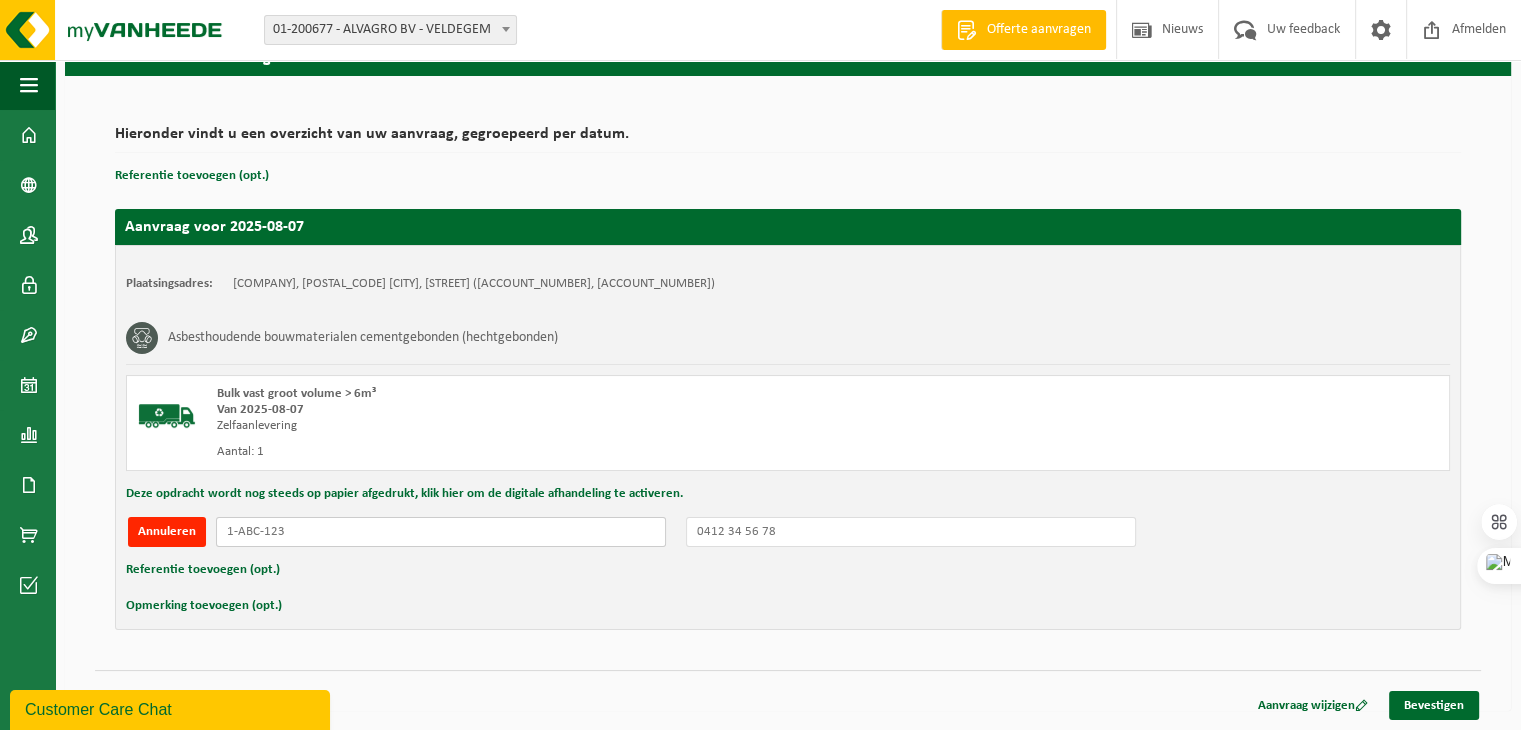 click at bounding box center [441, 532] 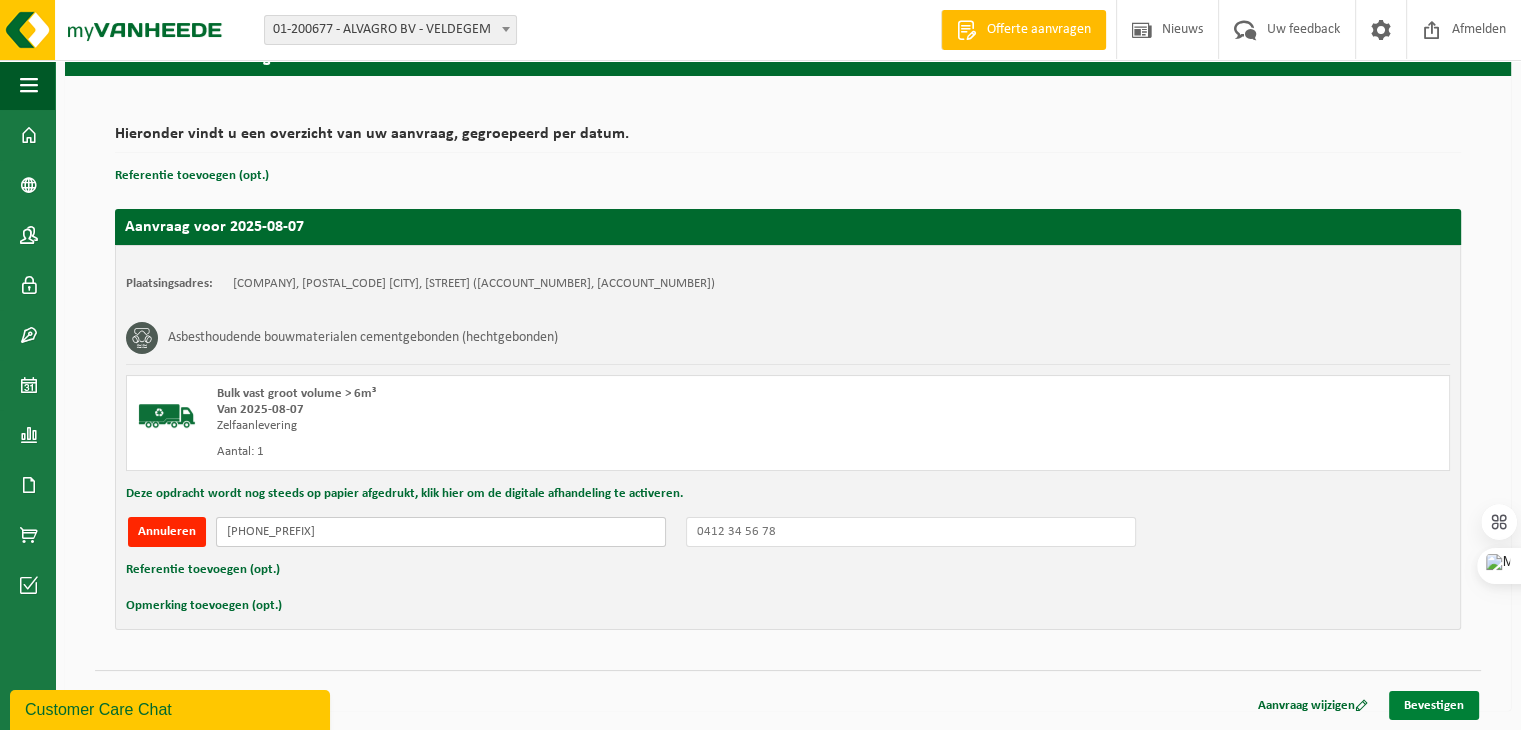 type on "828-AGU" 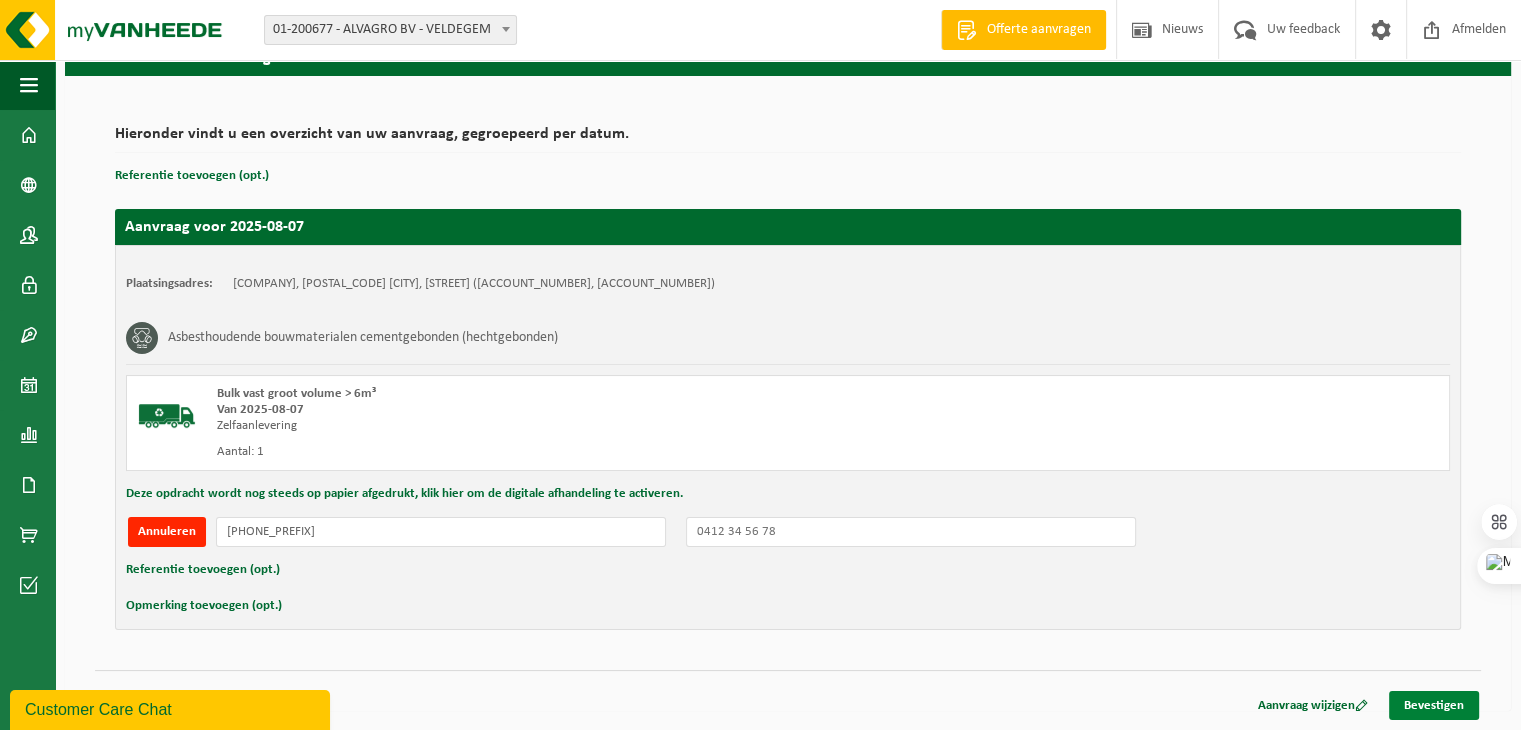 click on "Bevestigen" at bounding box center [1434, 705] 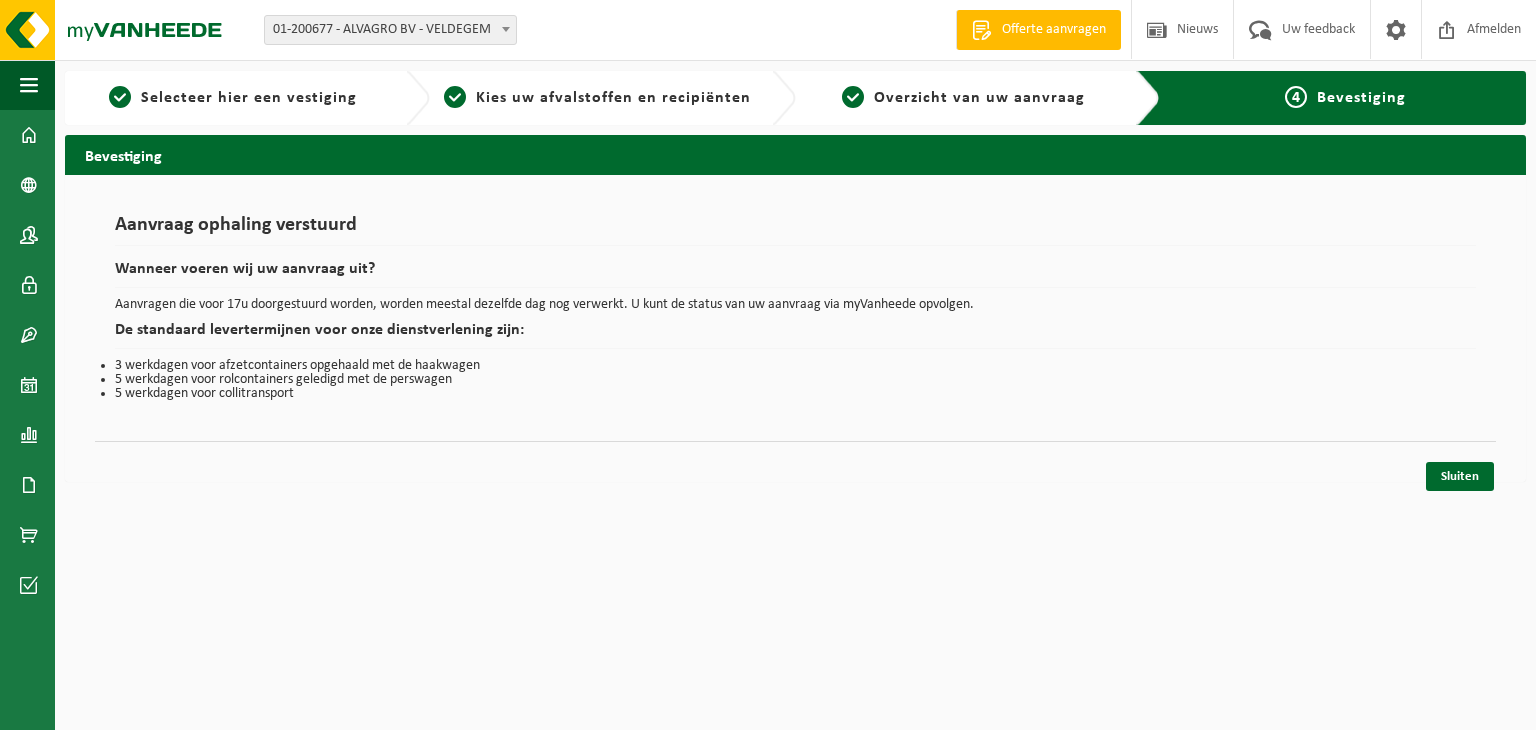 scroll, scrollTop: 0, scrollLeft: 0, axis: both 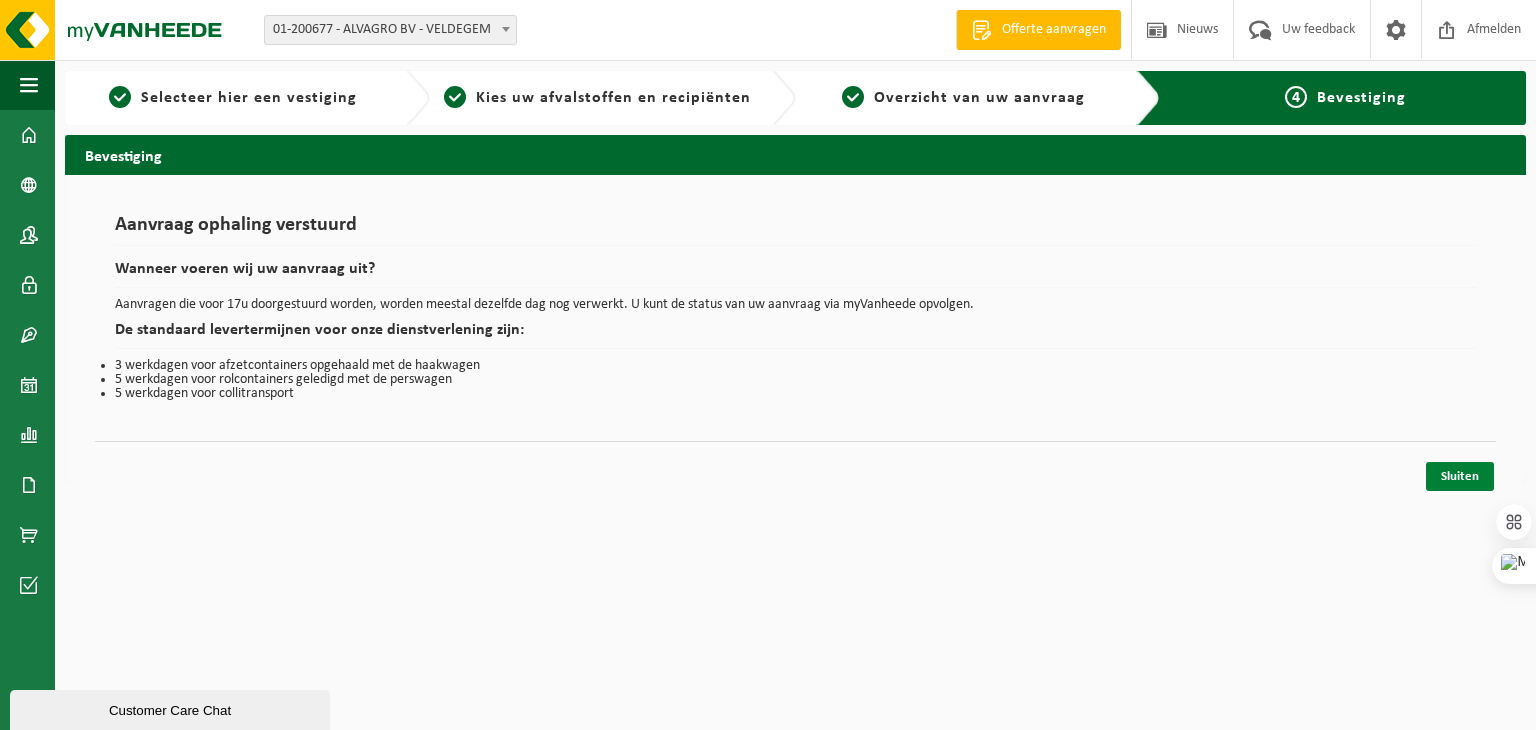 click on "Sluiten" at bounding box center [1460, 476] 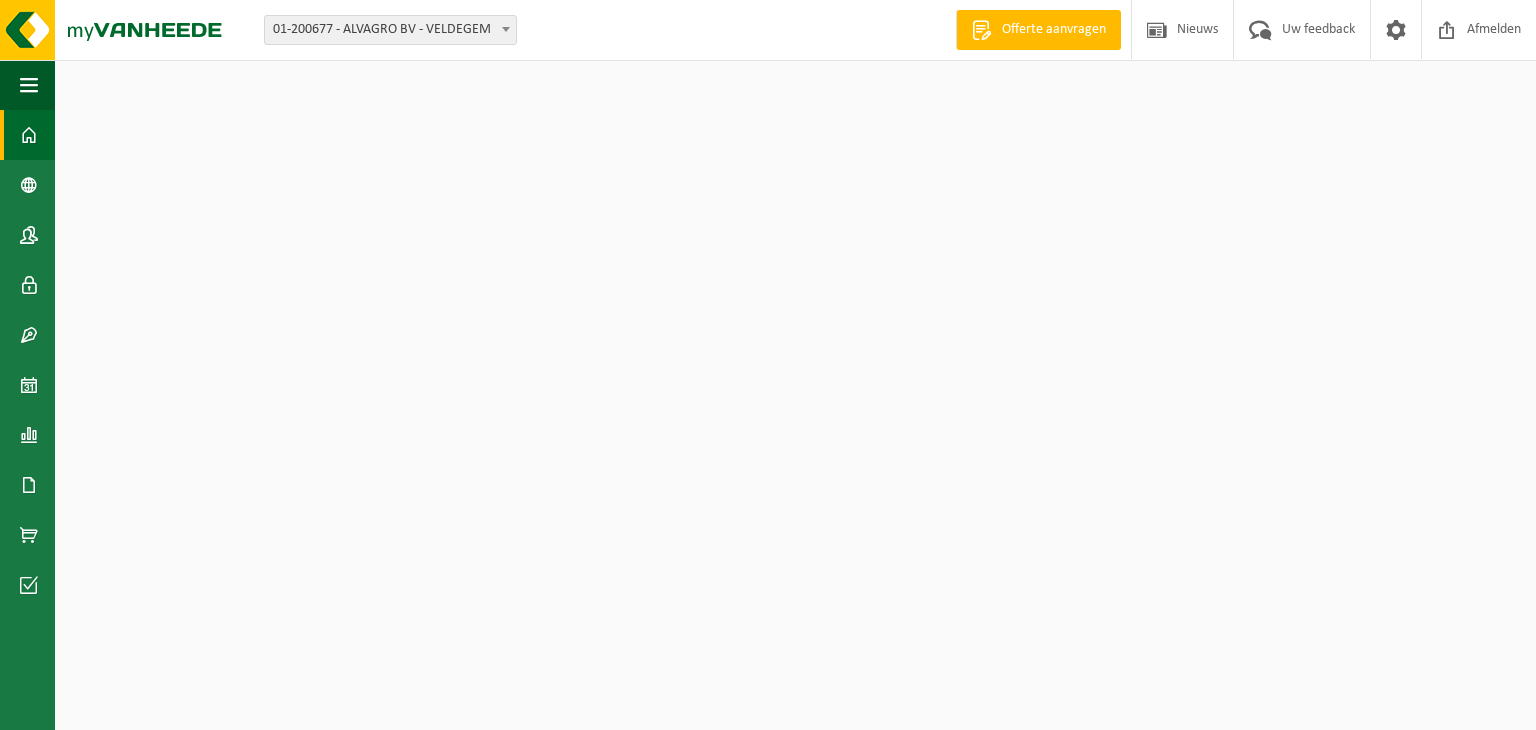 scroll, scrollTop: 0, scrollLeft: 0, axis: both 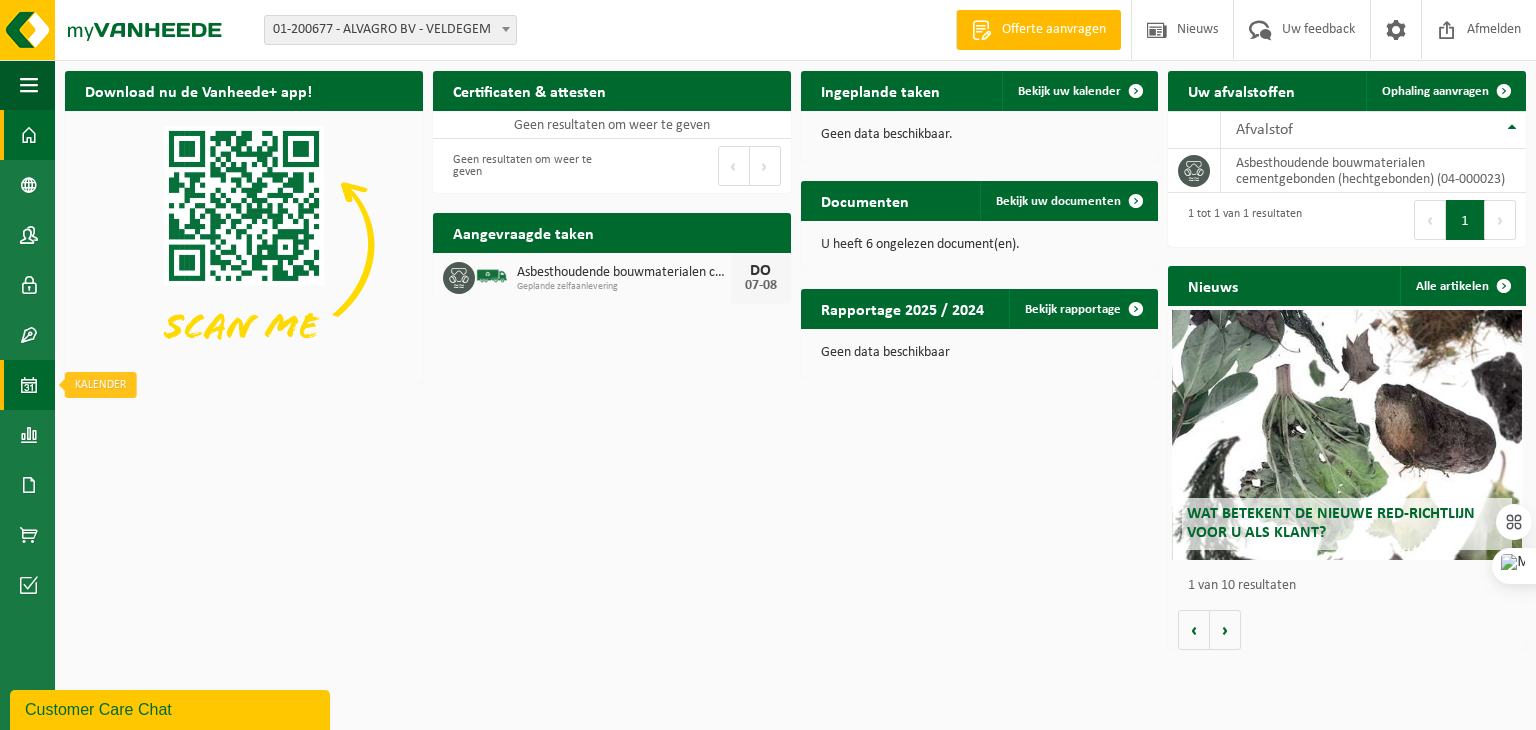 click at bounding box center (29, 385) 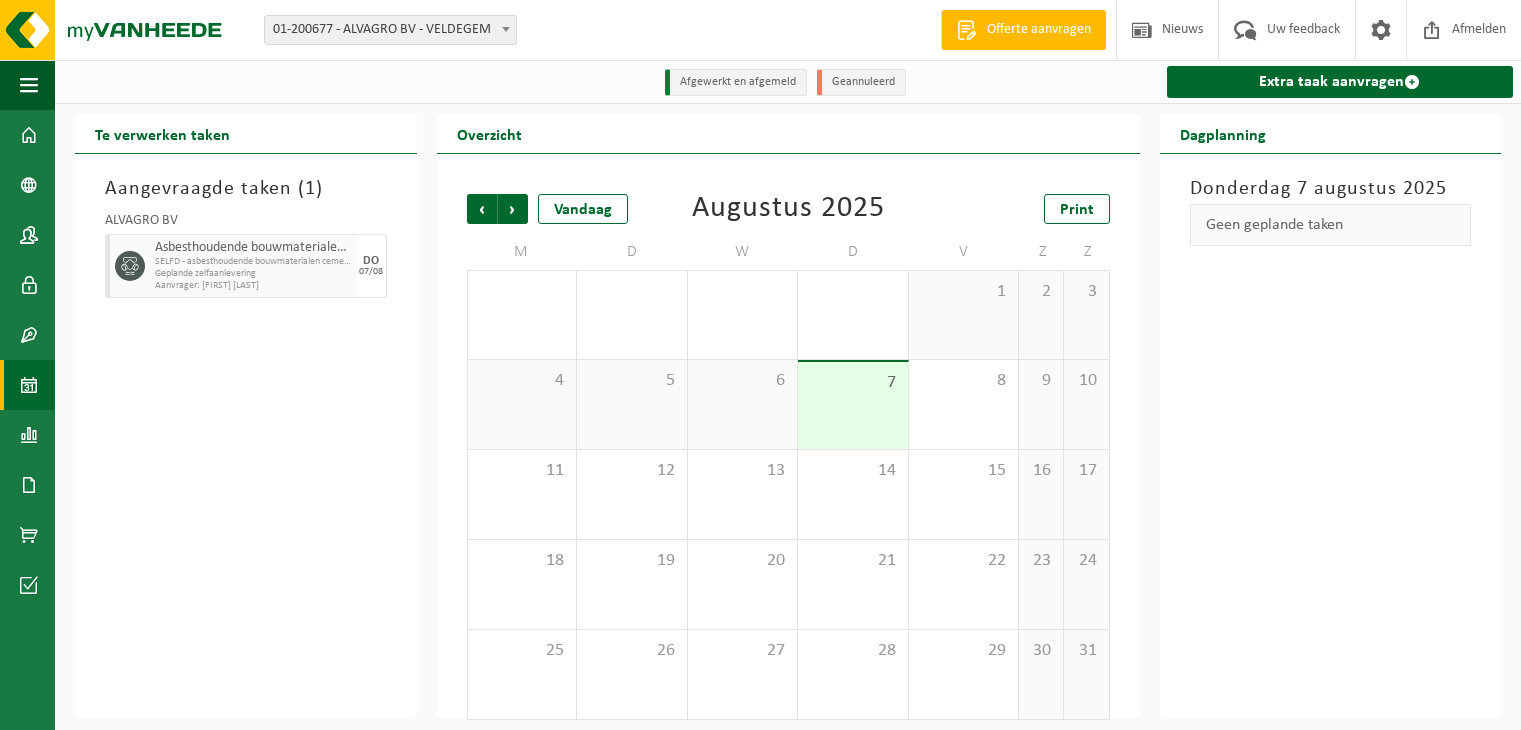scroll, scrollTop: 0, scrollLeft: 0, axis: both 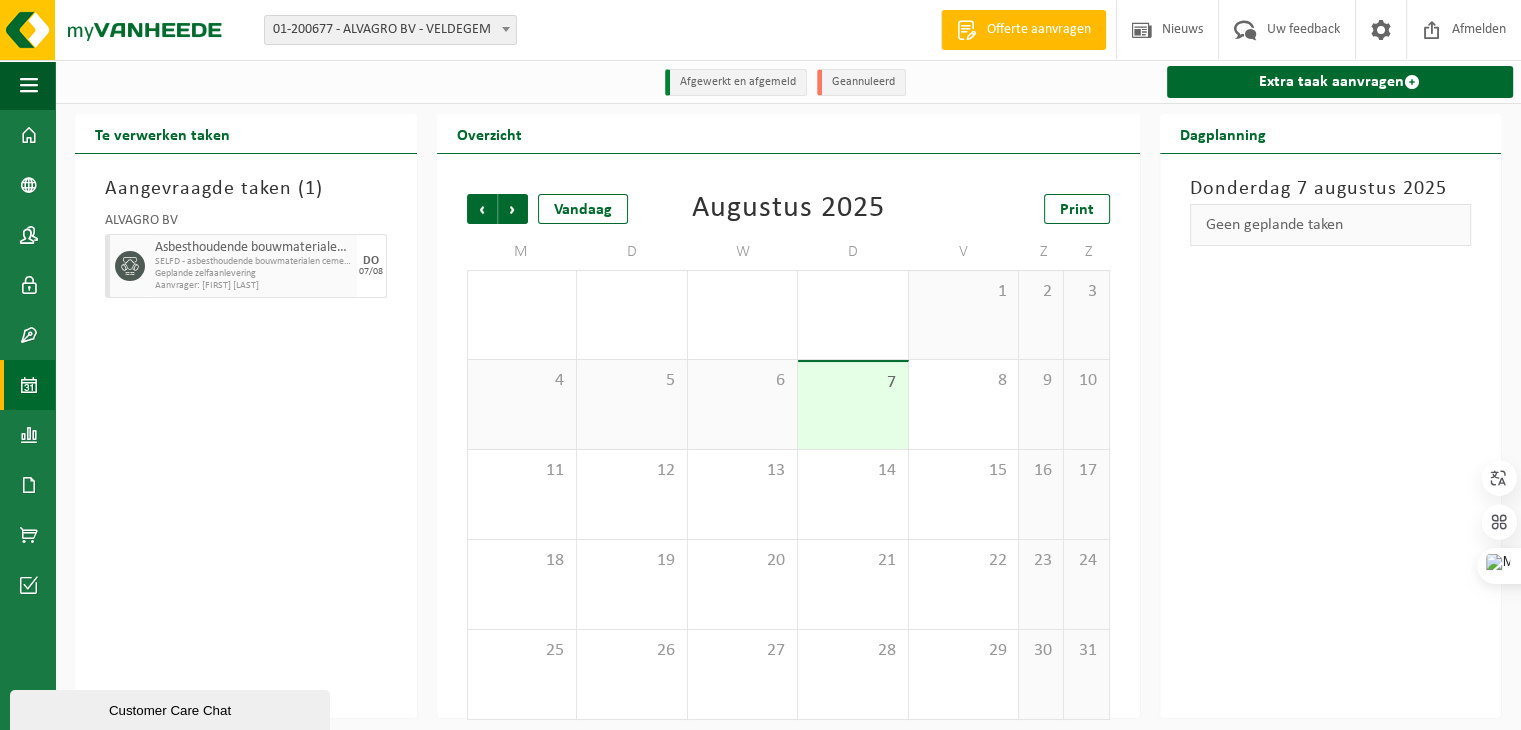 click on "Geplande zelfaanlevering" at bounding box center [253, 274] 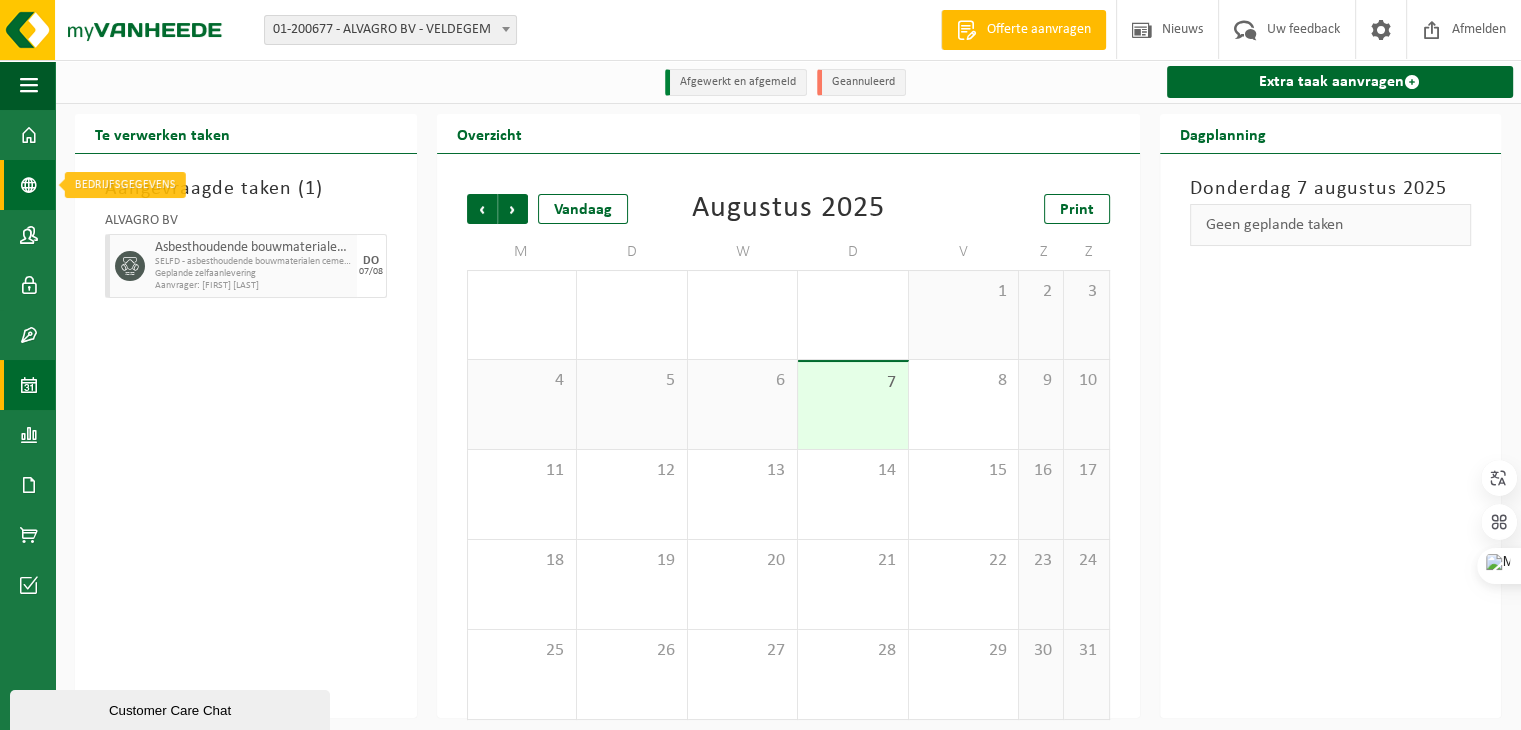click at bounding box center (29, 185) 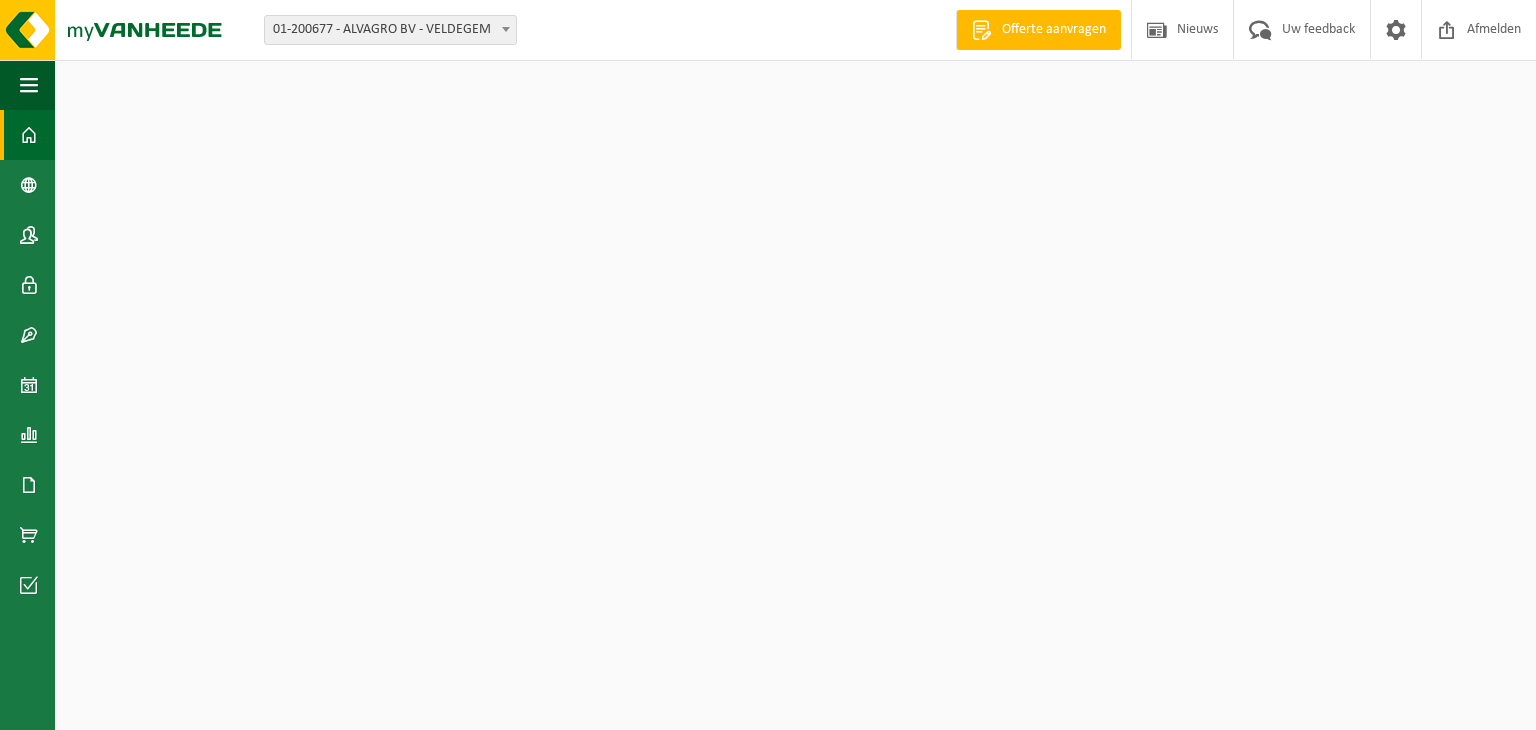 scroll, scrollTop: 0, scrollLeft: 0, axis: both 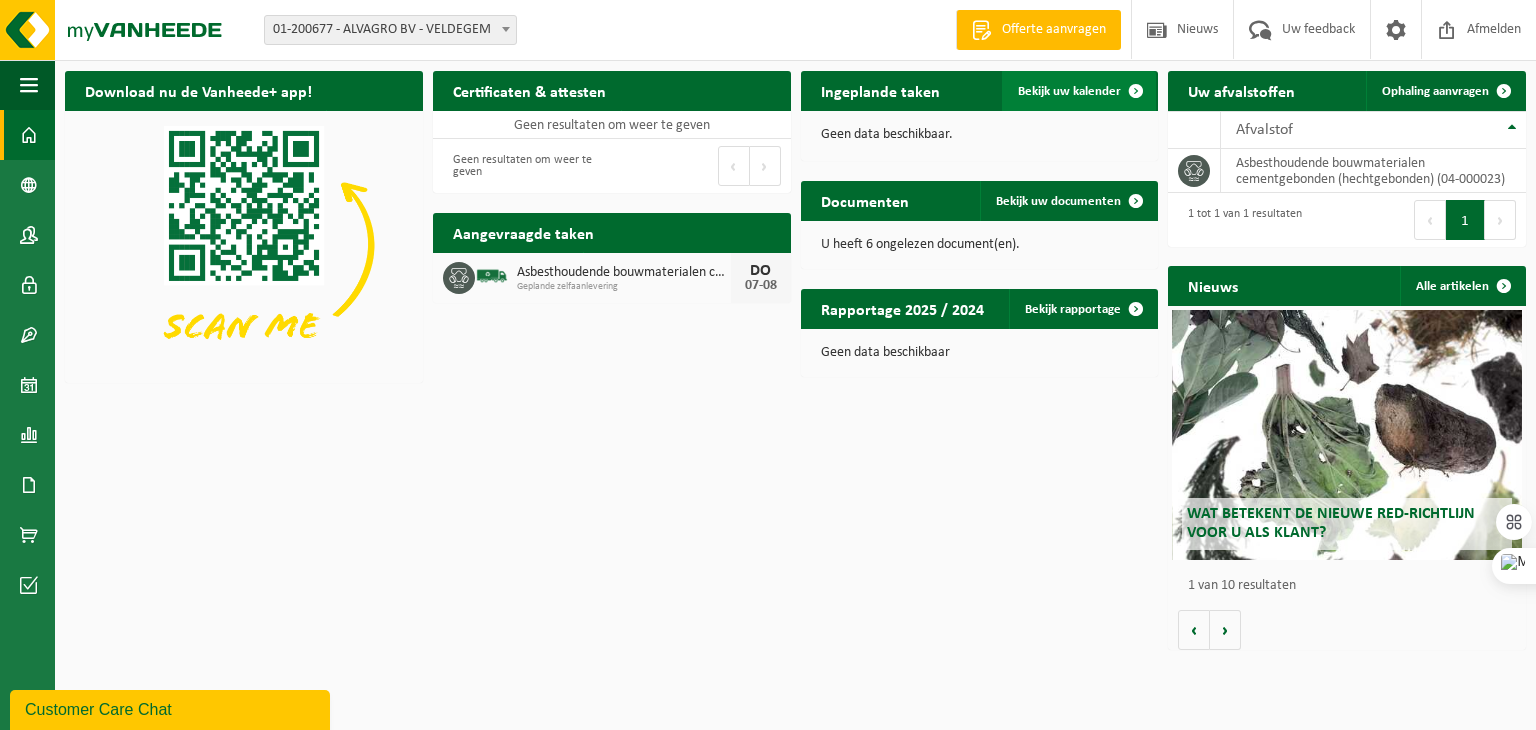 click on "Bekijk uw kalender" at bounding box center [1079, 91] 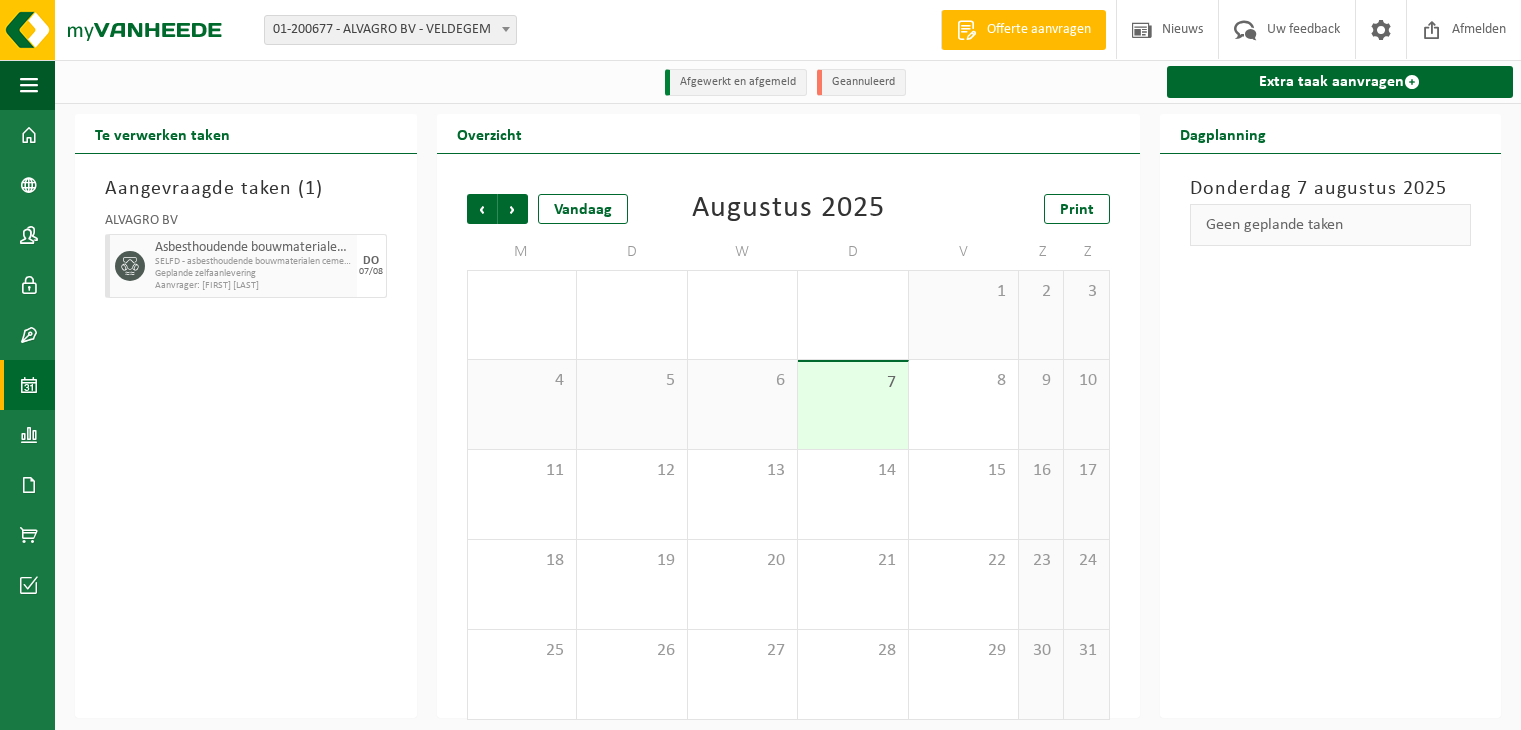 scroll, scrollTop: 0, scrollLeft: 0, axis: both 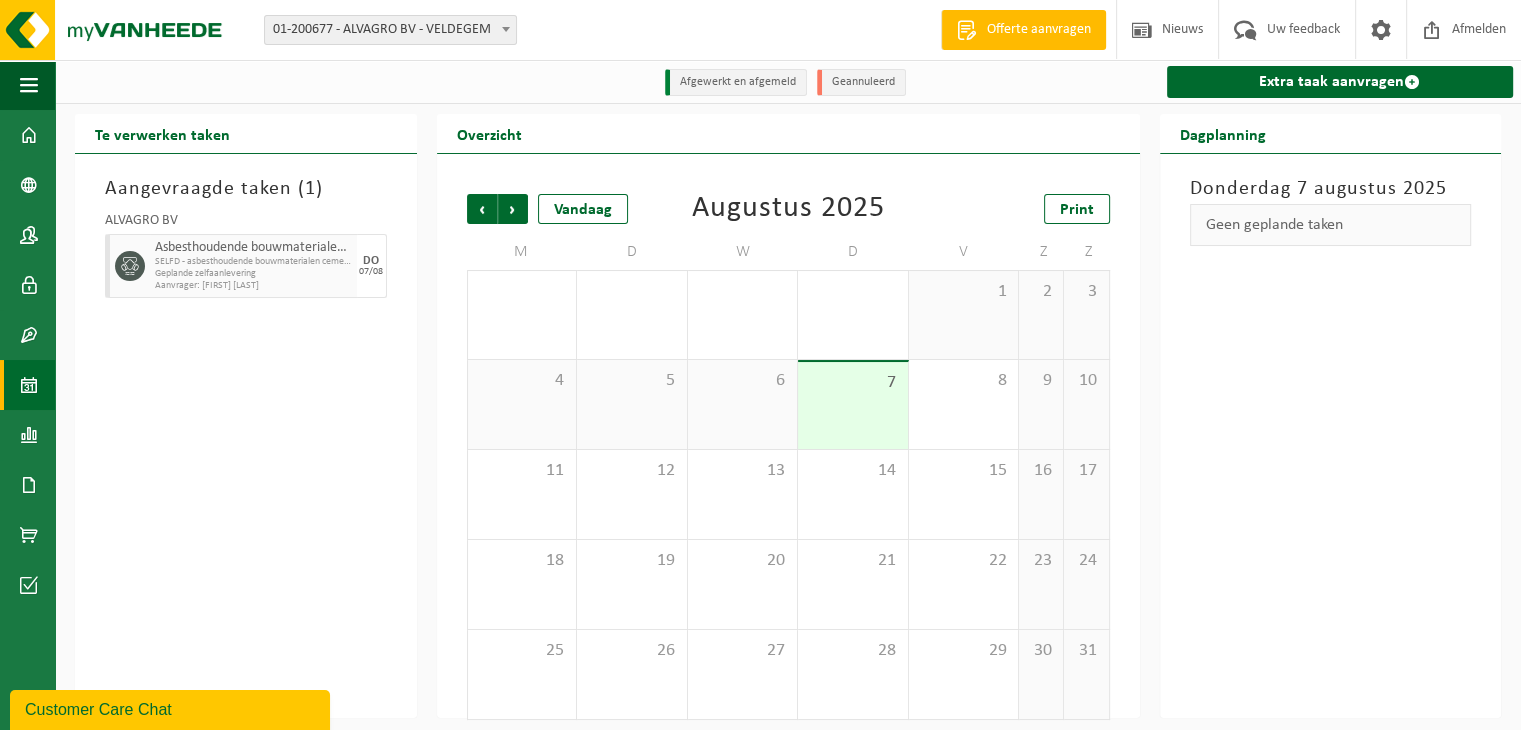 click on "Geen geplande taken" at bounding box center (1331, 225) 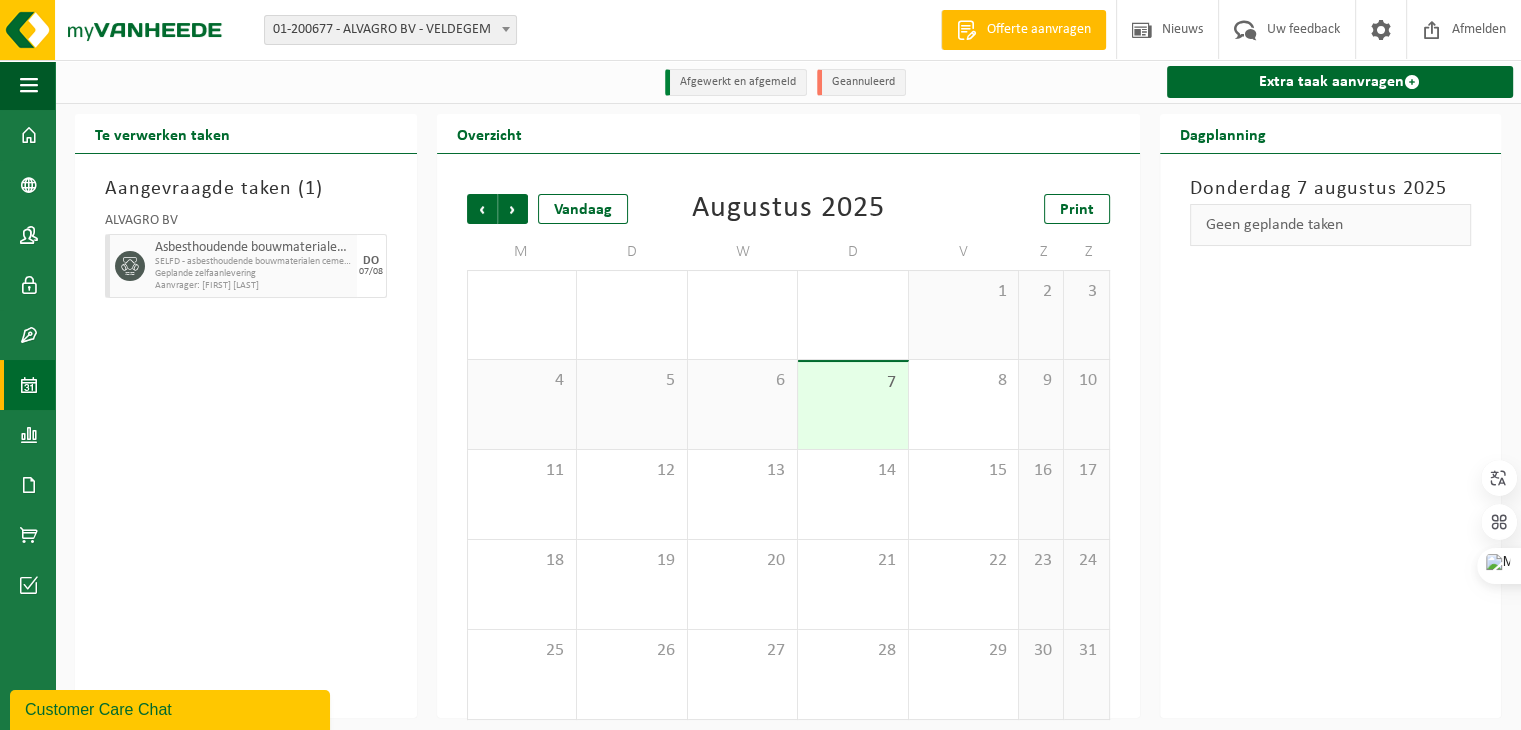click on "Geplande zelfaanlevering" at bounding box center [253, 274] 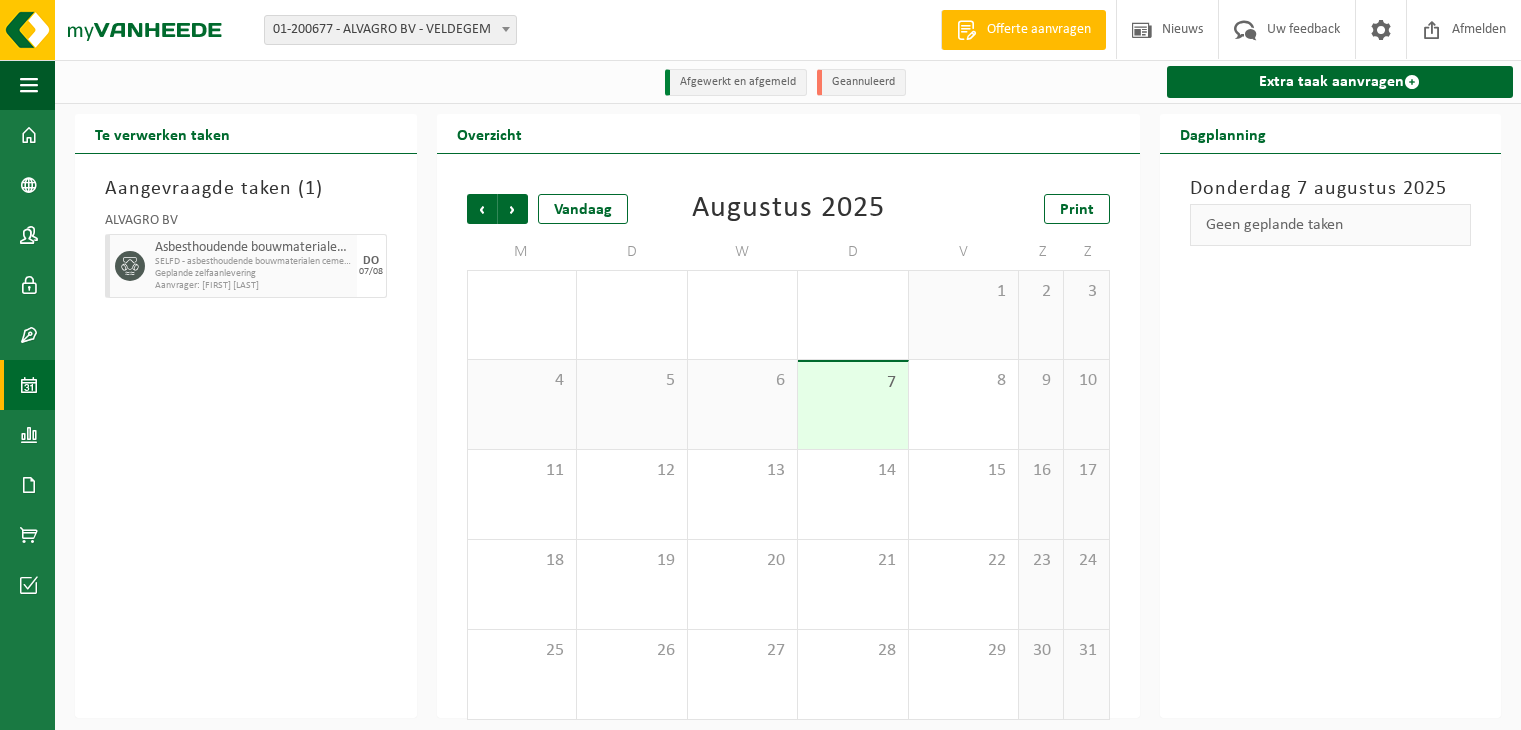 scroll, scrollTop: 0, scrollLeft: 0, axis: both 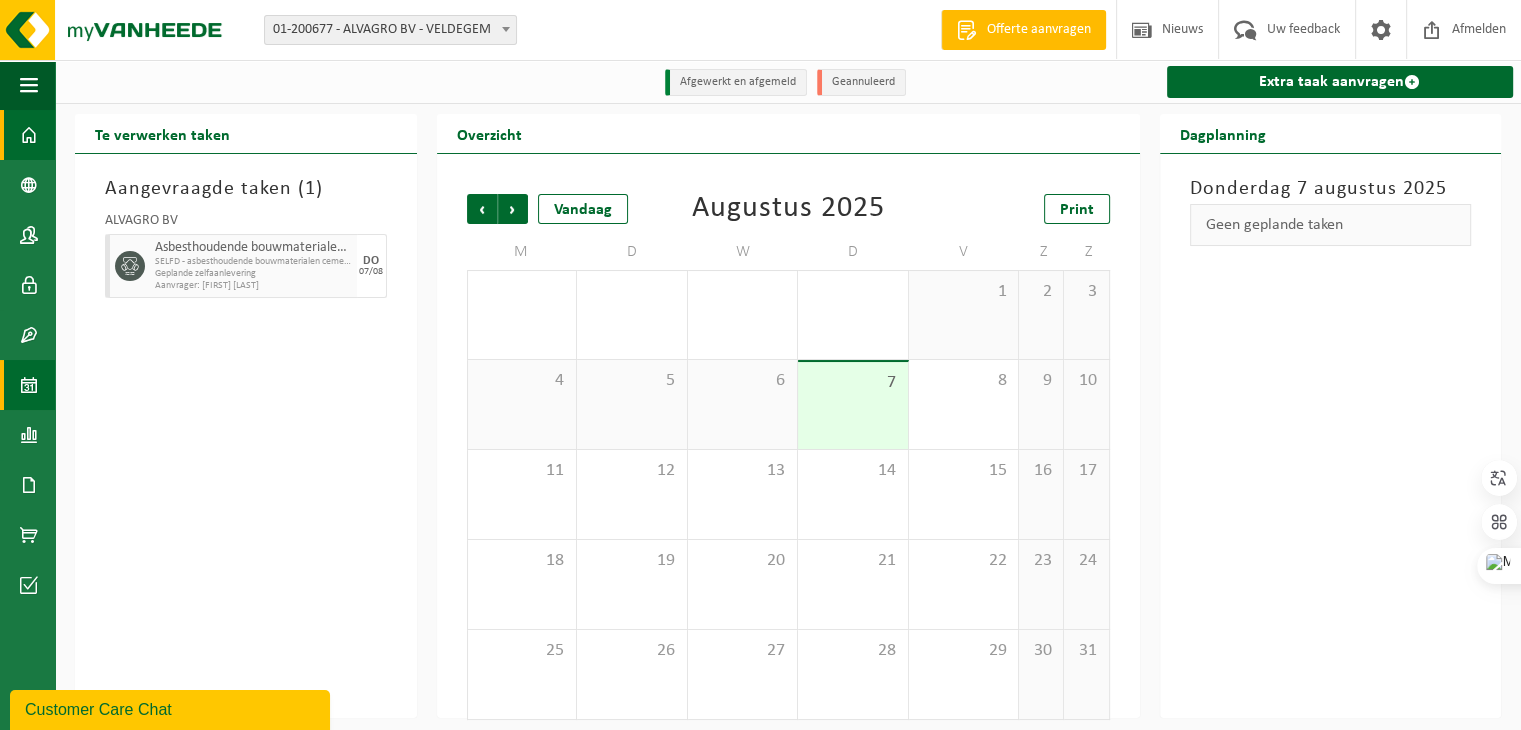 click on "Dashboard" at bounding box center (27, 135) 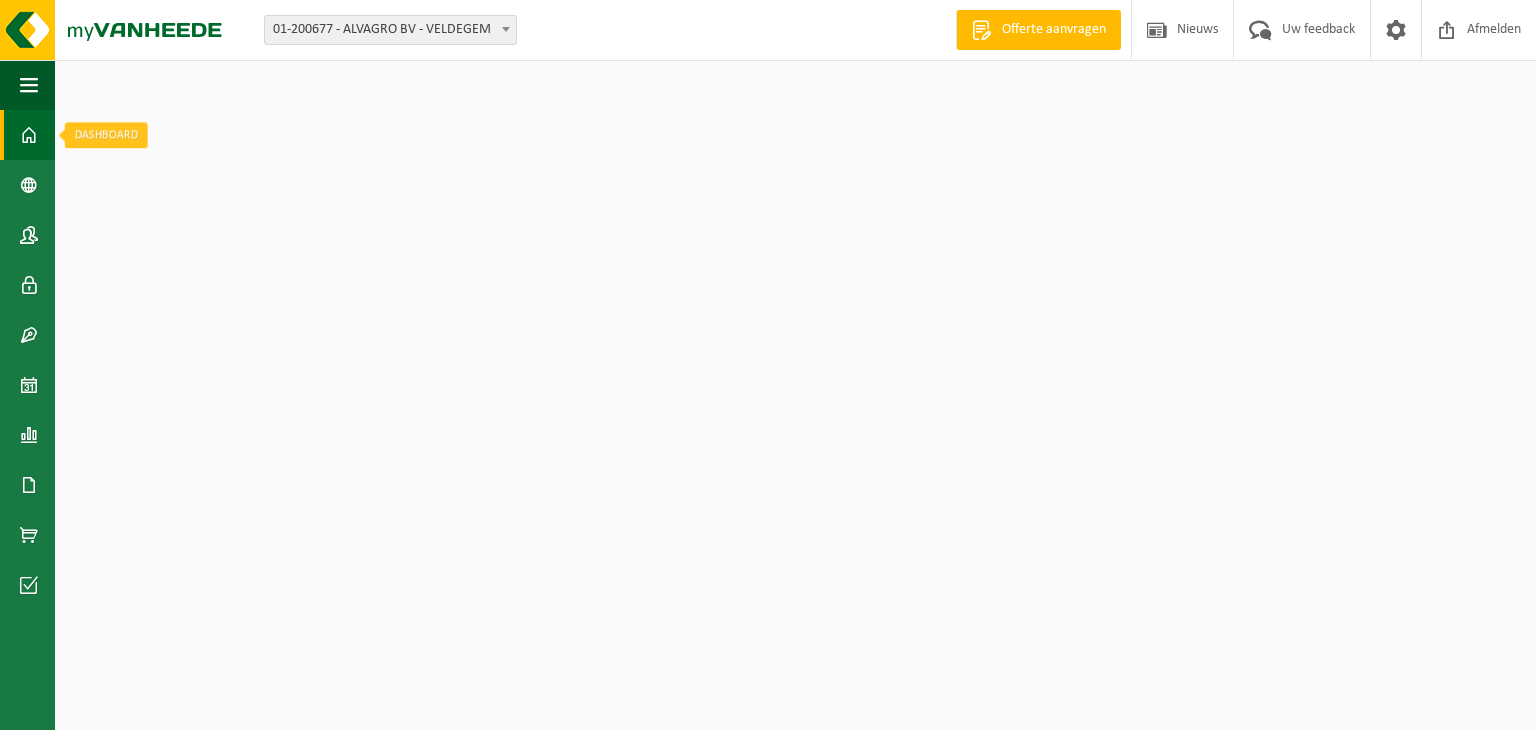 scroll, scrollTop: 0, scrollLeft: 0, axis: both 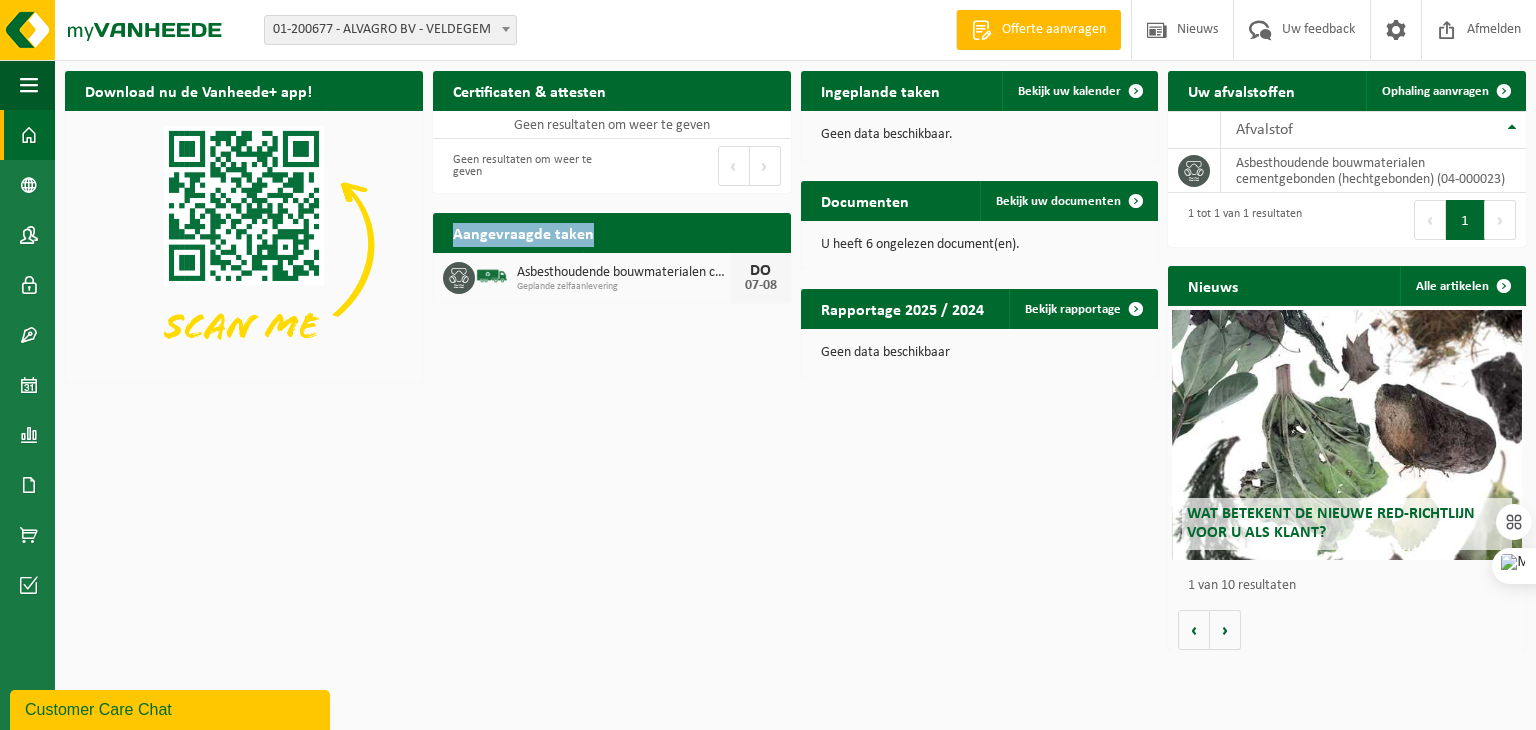 drag, startPoint x: 454, startPoint y: 236, endPoint x: 597, endPoint y: 240, distance: 143.05594 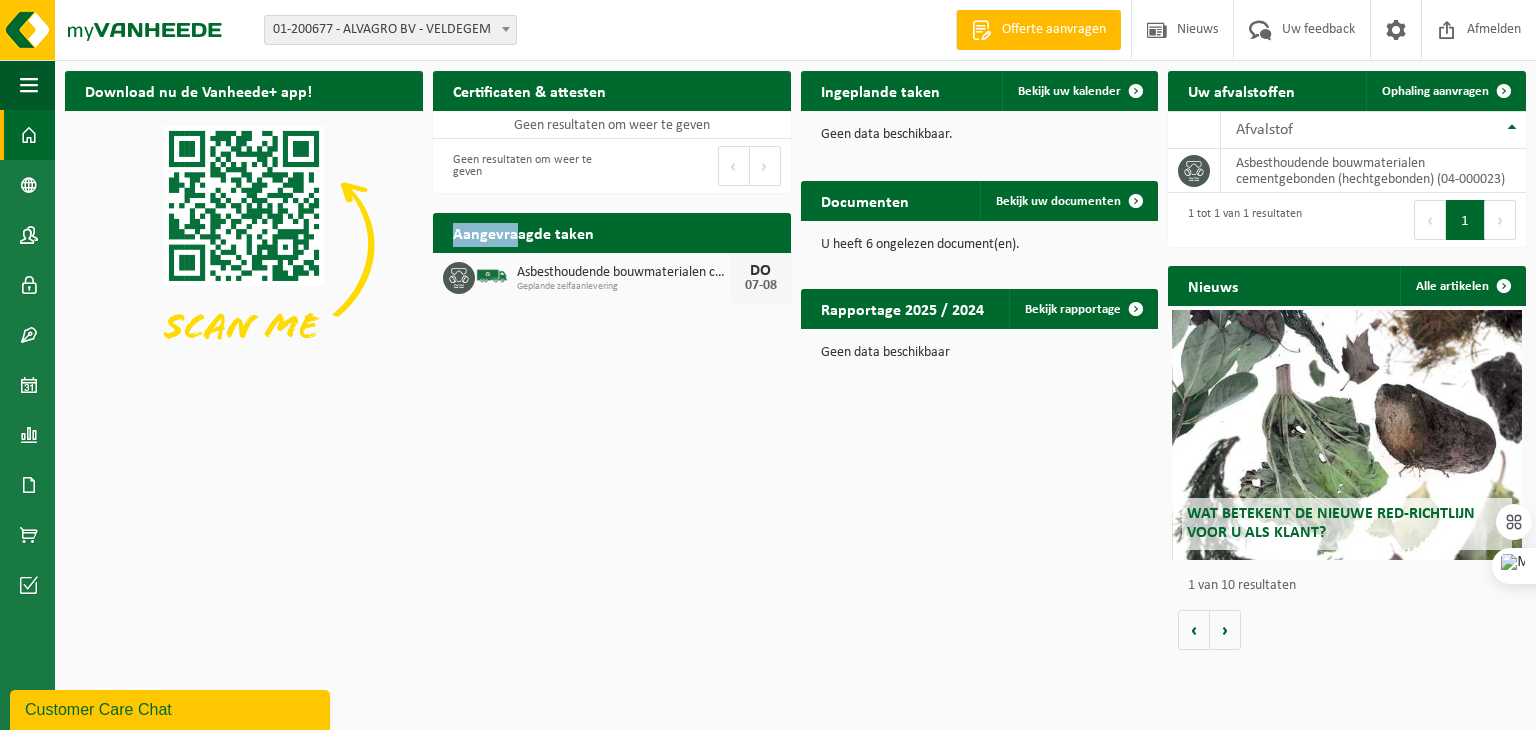 drag, startPoint x: 454, startPoint y: 236, endPoint x: 516, endPoint y: 237, distance: 62.008064 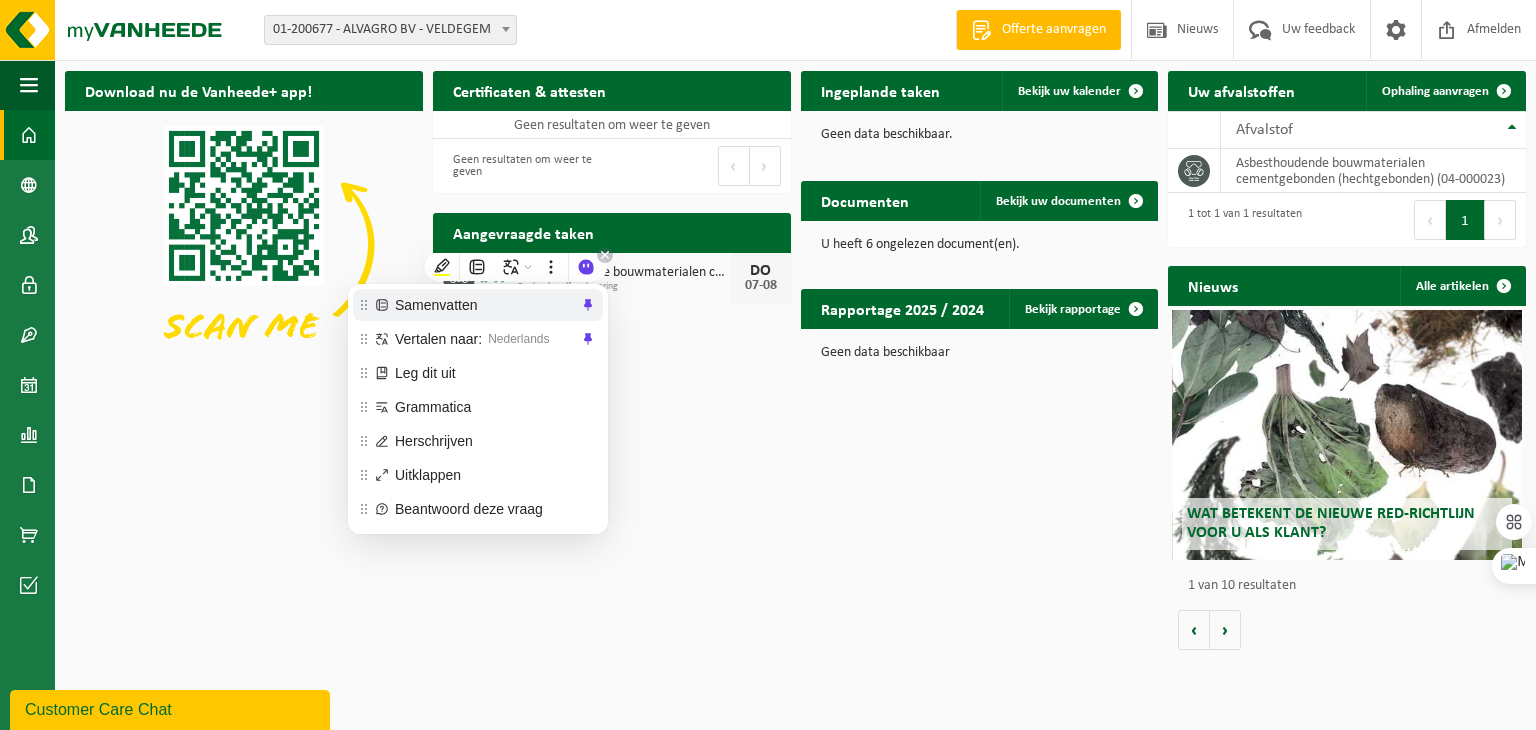 click on "Samenvatten" at bounding box center [478, 305] 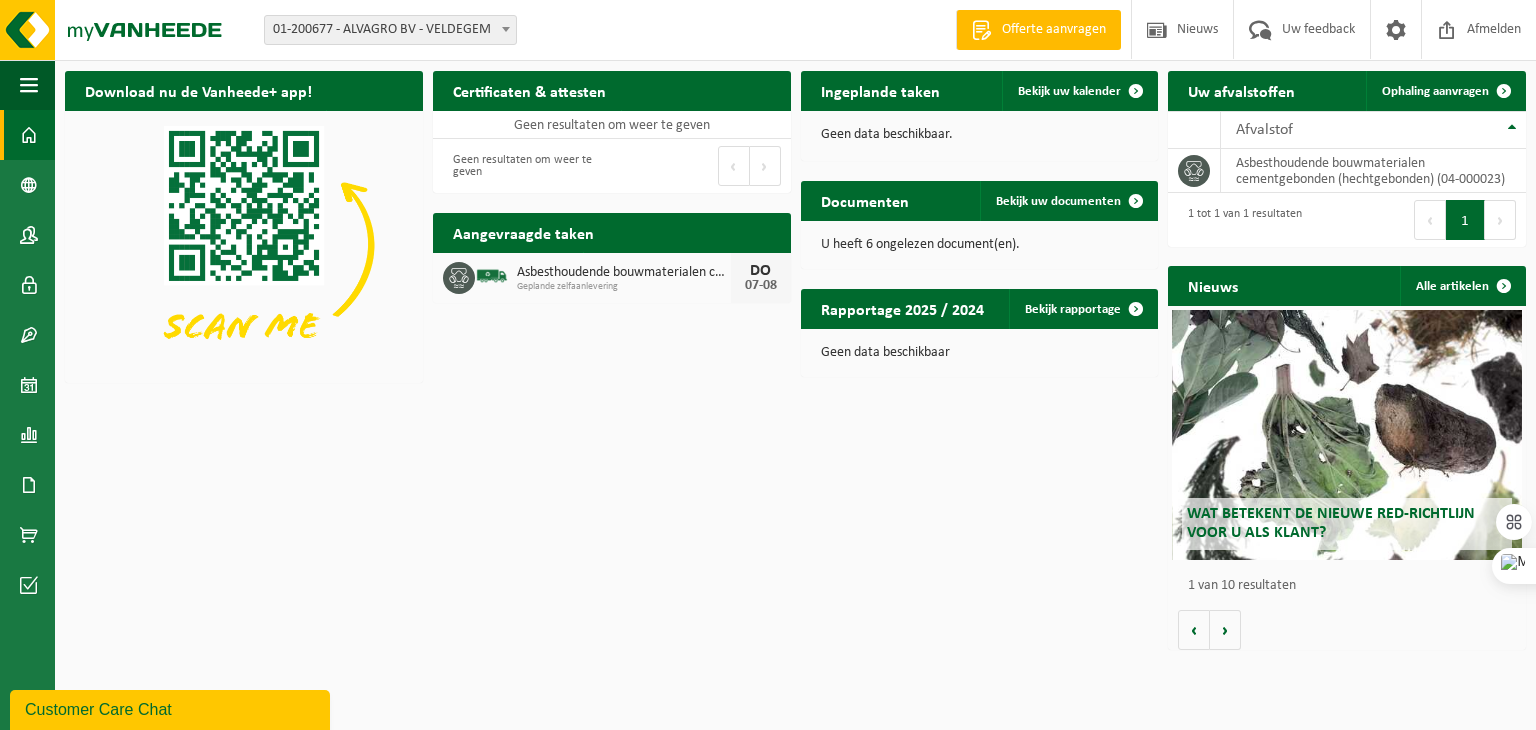 click on "Aangevraagde taken       Toon de aangevraagde taken                                                               Asbesthoudende bouwmaterialen cementgebonden (hechtgebonden)   Geplande zelfaanlevering         DO     07-08" at bounding box center (612, 258) 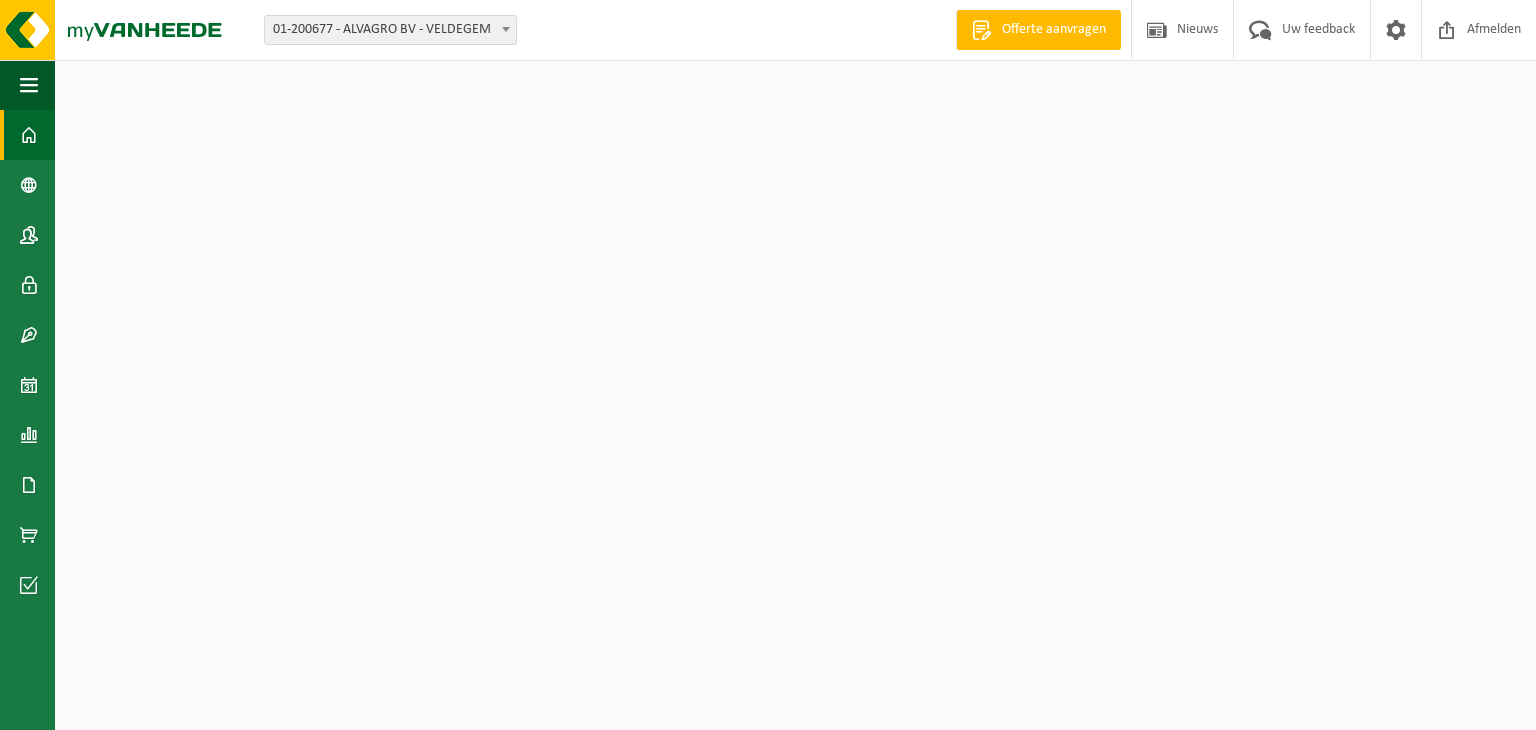 scroll, scrollTop: 0, scrollLeft: 0, axis: both 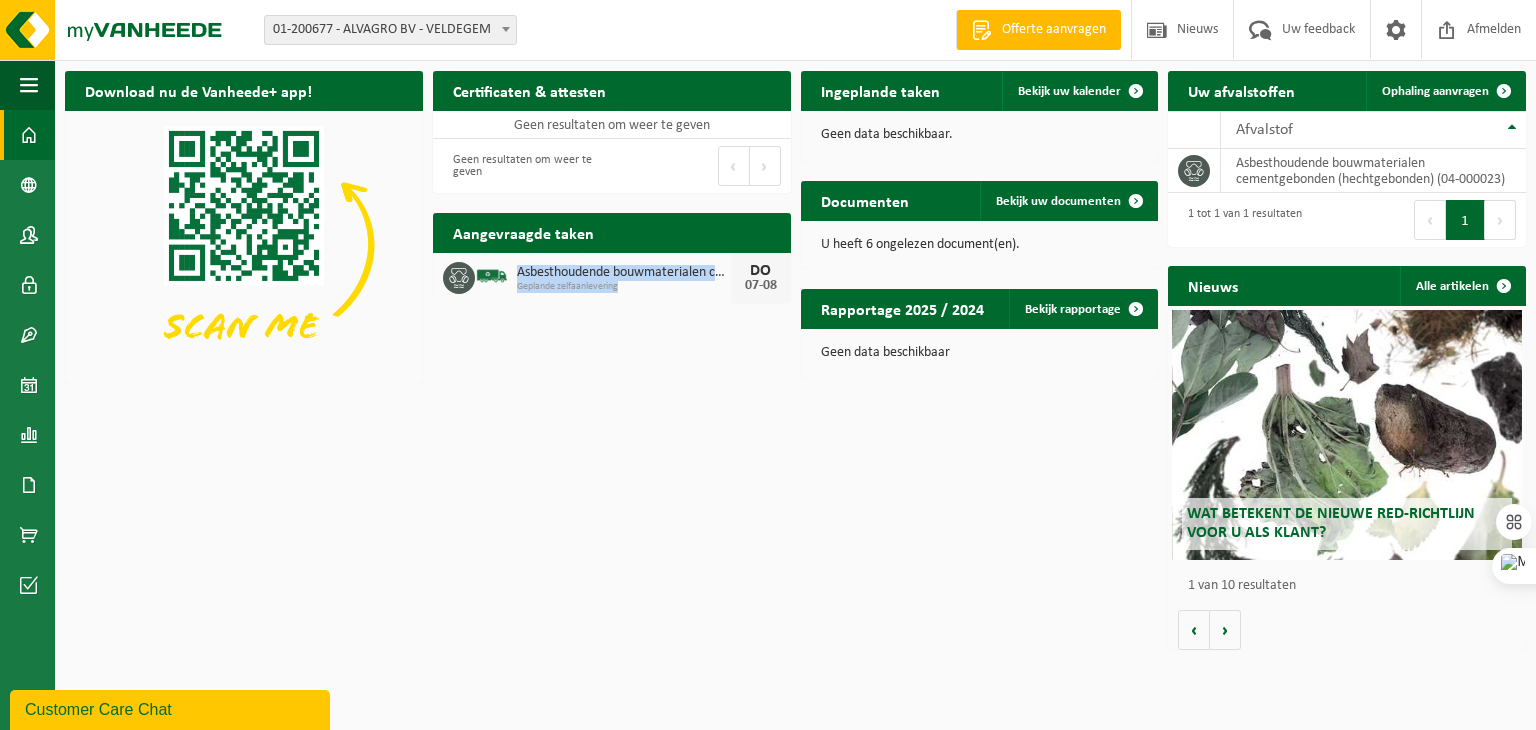 drag, startPoint x: 519, startPoint y: 273, endPoint x: 680, endPoint y: 329, distance: 170.46114 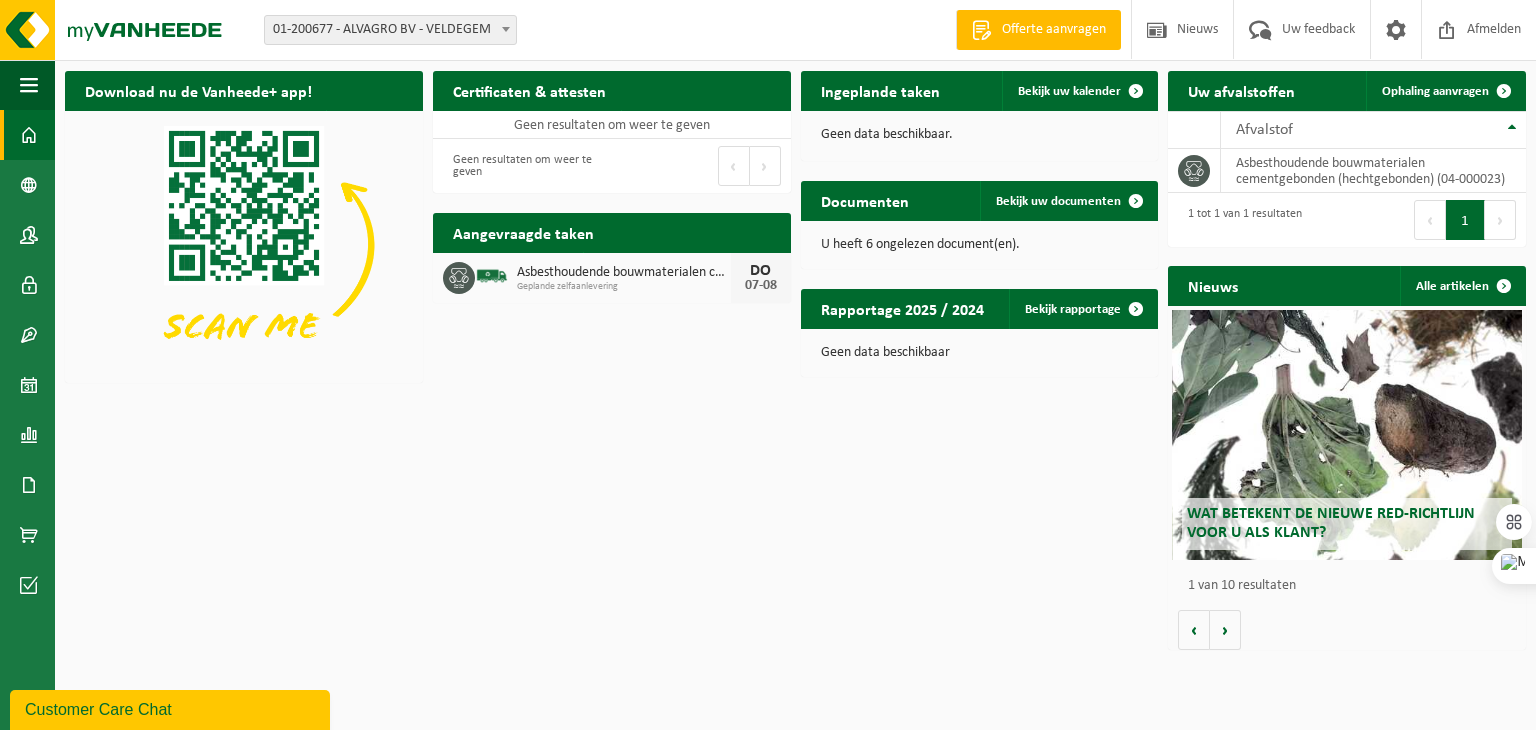click on "Download nu de Vanheede+ app!       Verberg                           Certificaten & attesten       Bekijk uw certificaten             Geen resultaten om weer te geven Geen resultaten om weer te geven Eerste Vorige Volgende Laatste           Ingeplande taken       Bekijk uw kalender                                     Geen data beschikbaar.               Uw afvalstoffen       Ophaling aanvragen             10 25 50 100 10  resultaten weergeven     Afvalstof               asbesthoudende bouwmaterialen cementgebonden (hechtgebonden) (04-000023)   1 tot 1 van 1 resultaten Eerste Vorige 1 Volgende Laatste           Documenten       Bekijk uw documenten               U heeft 6 ongelezen document(en).             Aangevraagde taken       Toon de aangevraagde taken                                                               Asbesthoudende bouwmaterialen cementgebonden (hechtgebonden)   Geplande zelfaanlevering         DO     07-08                      Nieuws      Alle artikelen" at bounding box center (795, 360) 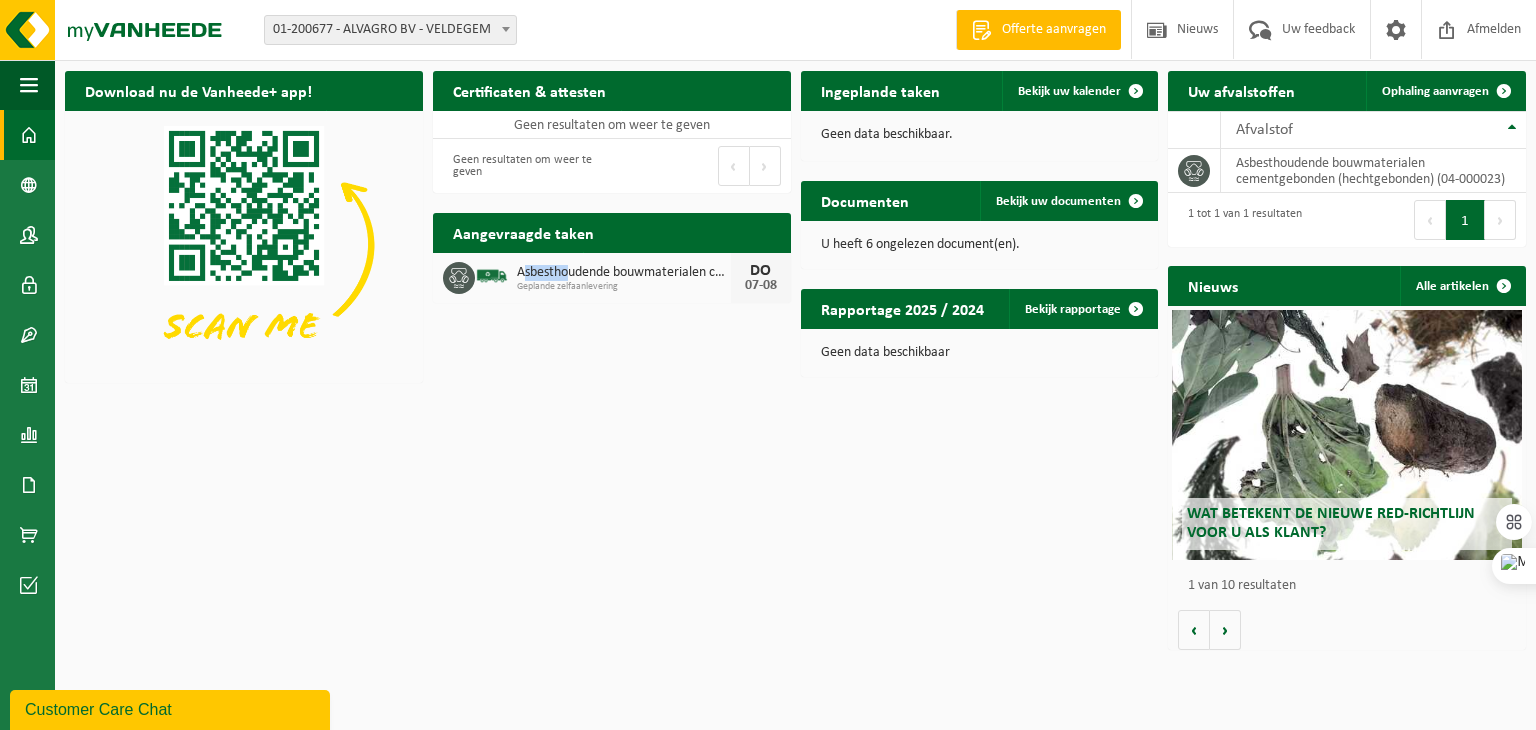 drag, startPoint x: 522, startPoint y: 277, endPoint x: 570, endPoint y: 271, distance: 48.373547 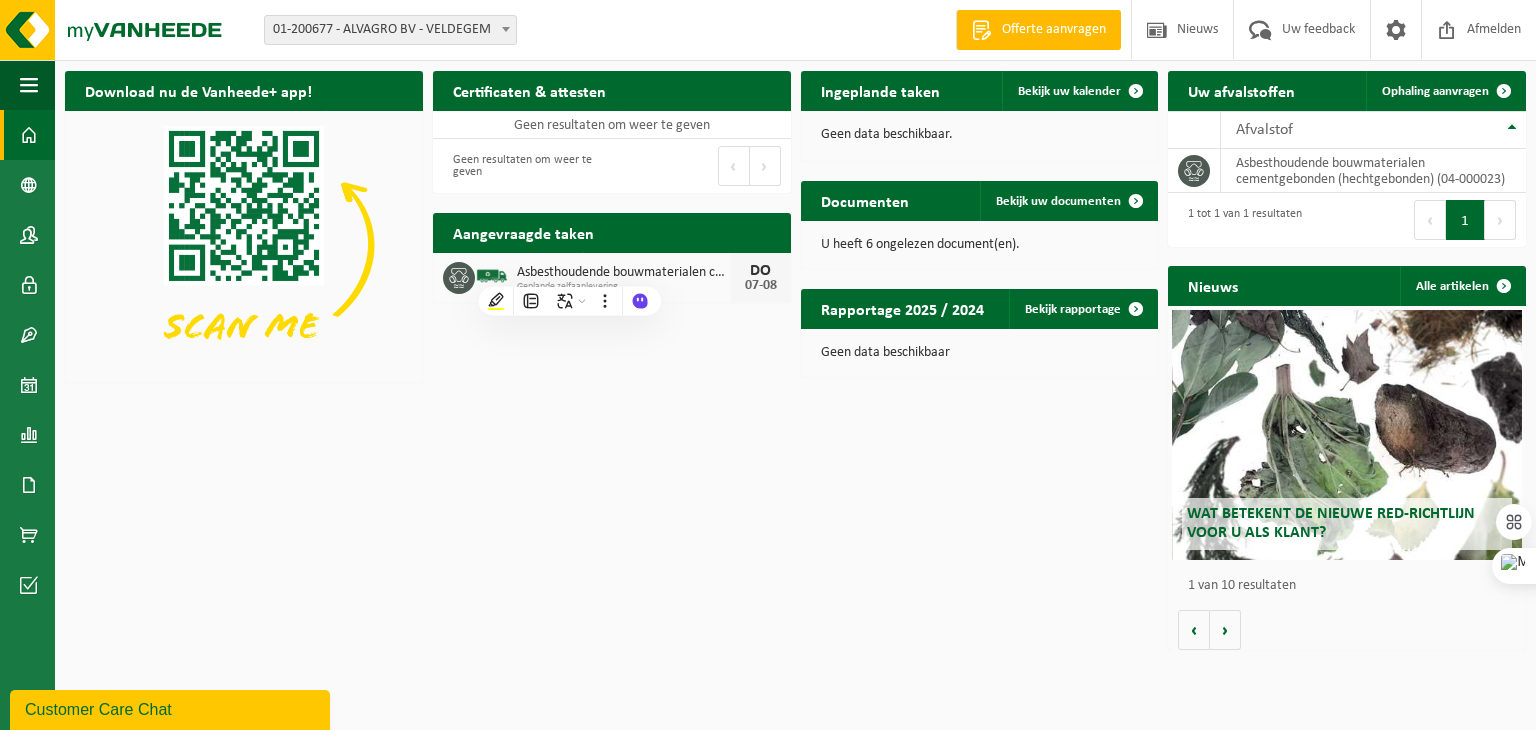 click on "Download nu de Vanheede+ app!       Verberg                           Certificaten & attesten       Bekijk uw certificaten             Geen resultaten om weer te geven Geen resultaten om weer te geven Eerste Vorige Volgende Laatste           Ingeplande taken       Bekijk uw kalender                                     Geen data beschikbaar.               Uw afvalstoffen       Ophaling aanvragen             10 25 50 100 10  resultaten weergeven     Afvalstof               asbesthoudende bouwmaterialen cementgebonden (hechtgebonden) (04-000023)   1 tot 1 van 1 resultaten Eerste Vorige 1 Volgende Laatste           Documenten       Bekijk uw documenten               U heeft 6 ongelezen document(en).             Aangevraagde taken       Toon de aangevraagde taken                                                               Asbesthoudende bouwmaterialen cementgebonden (hechtgebonden)   Geplande zelfaanlevering         DO     07-08                      Nieuws      Alle artikelen" at bounding box center (795, 360) 